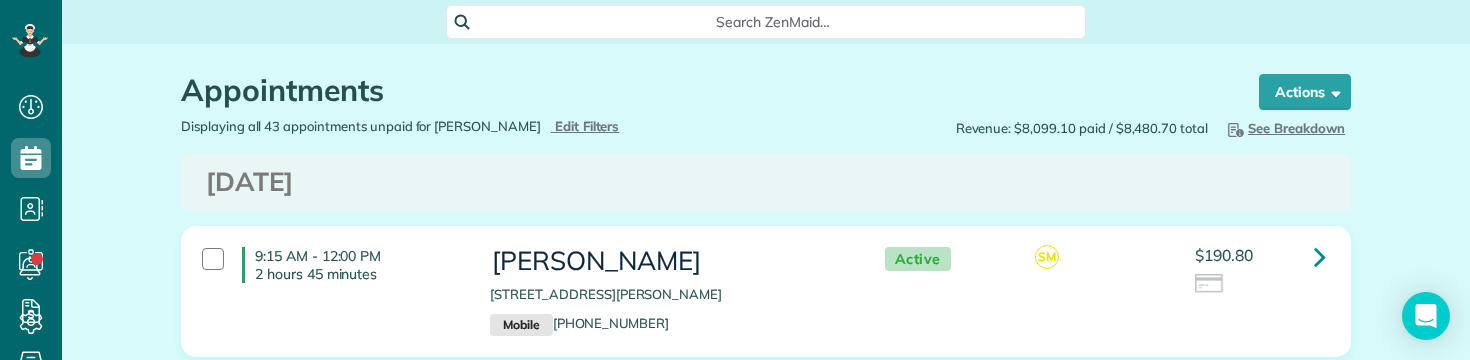 scroll, scrollTop: 0, scrollLeft: 0, axis: both 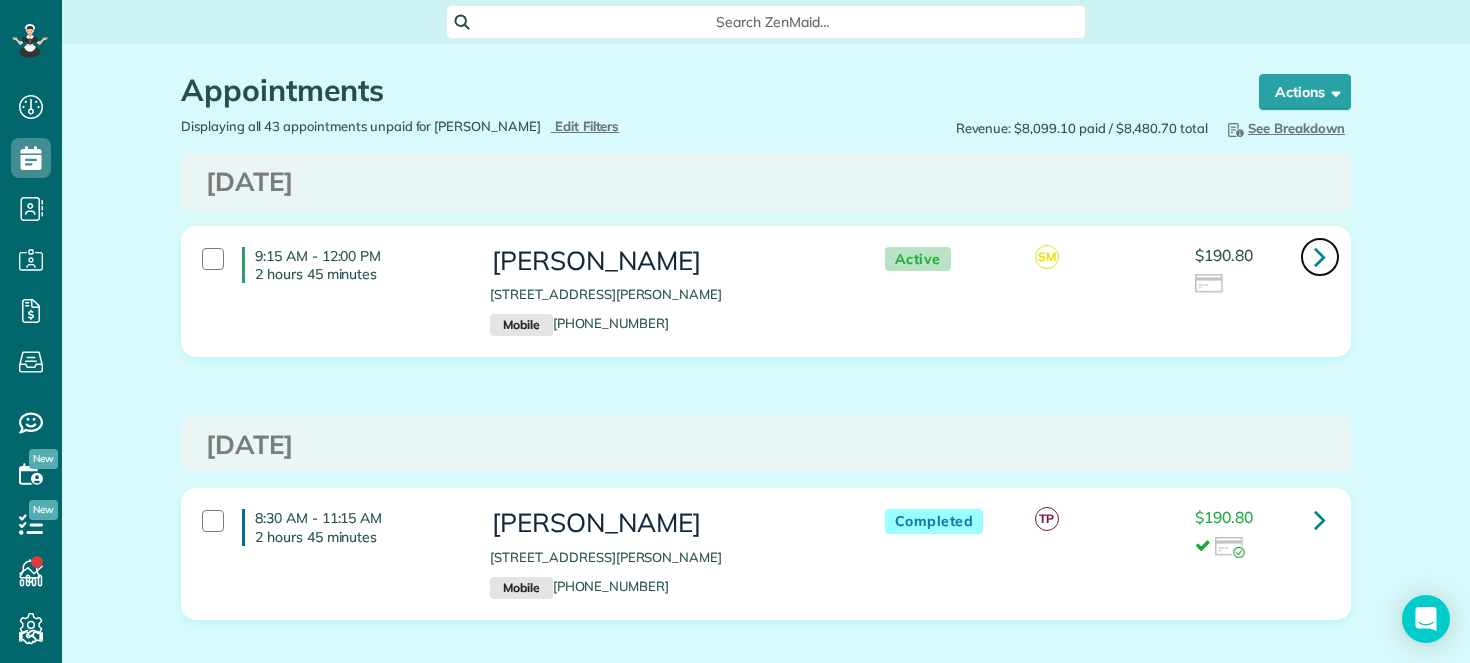 click at bounding box center (1320, 256) 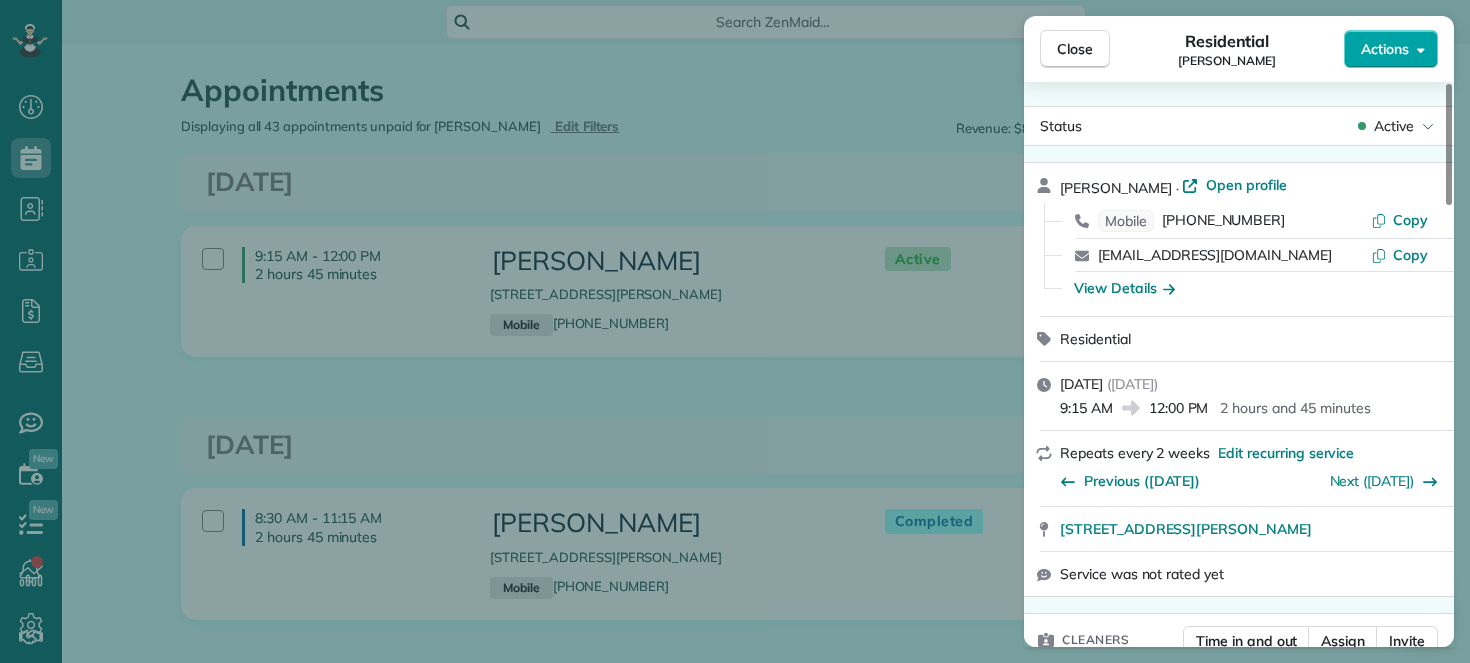 click on "Actions" at bounding box center [1385, 49] 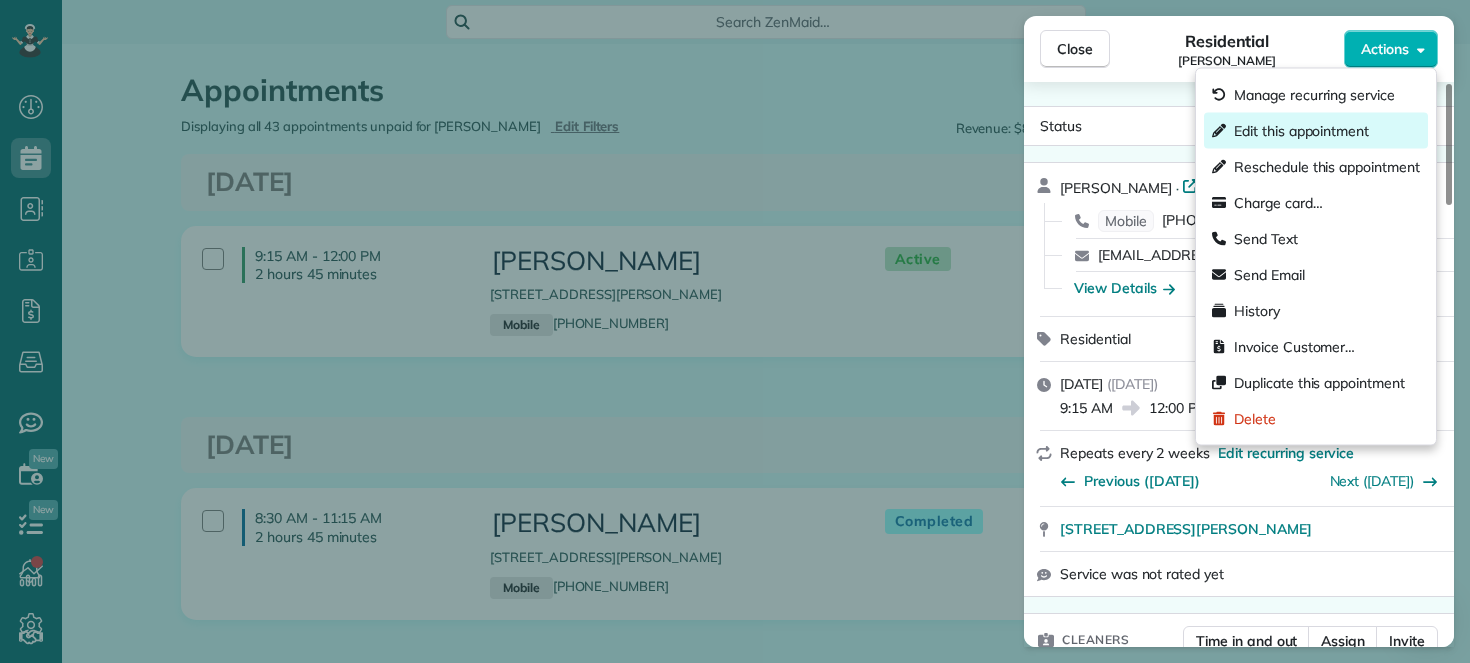 click on "Edit this appointment" at bounding box center (1316, 131) 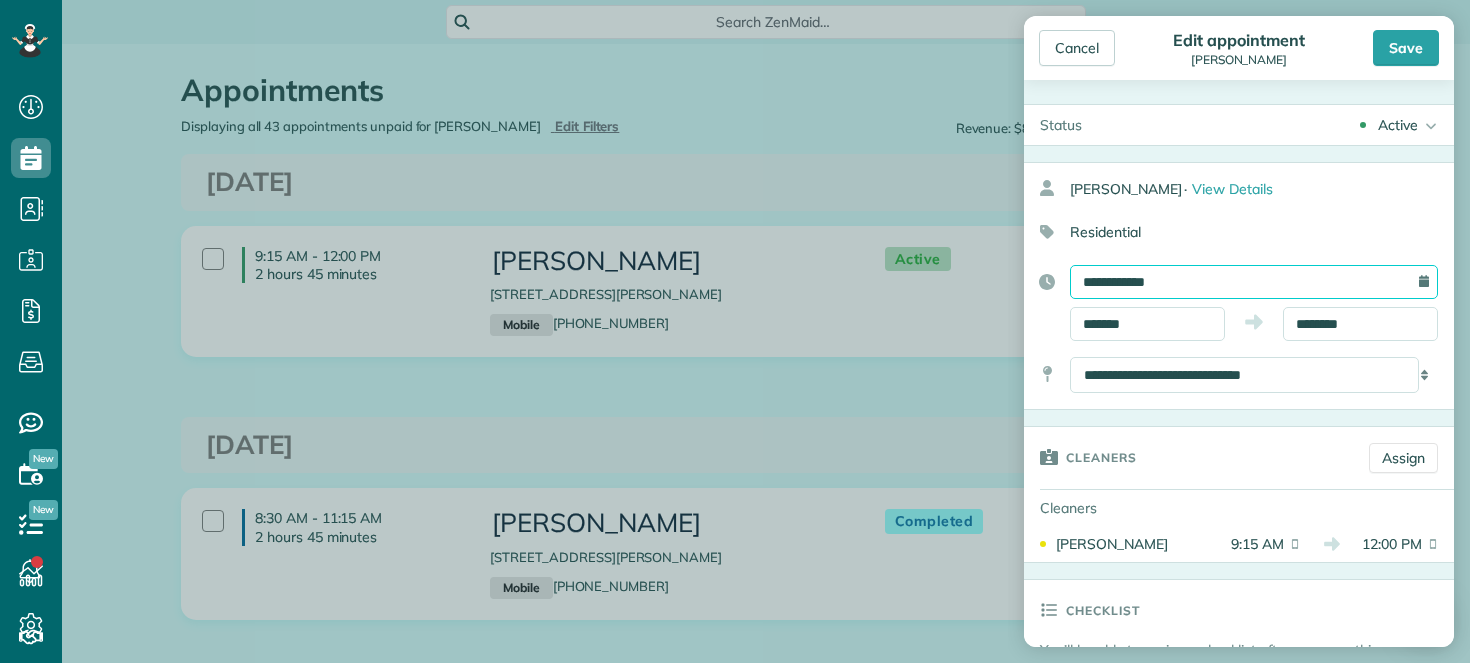 click on "**********" at bounding box center [1254, 282] 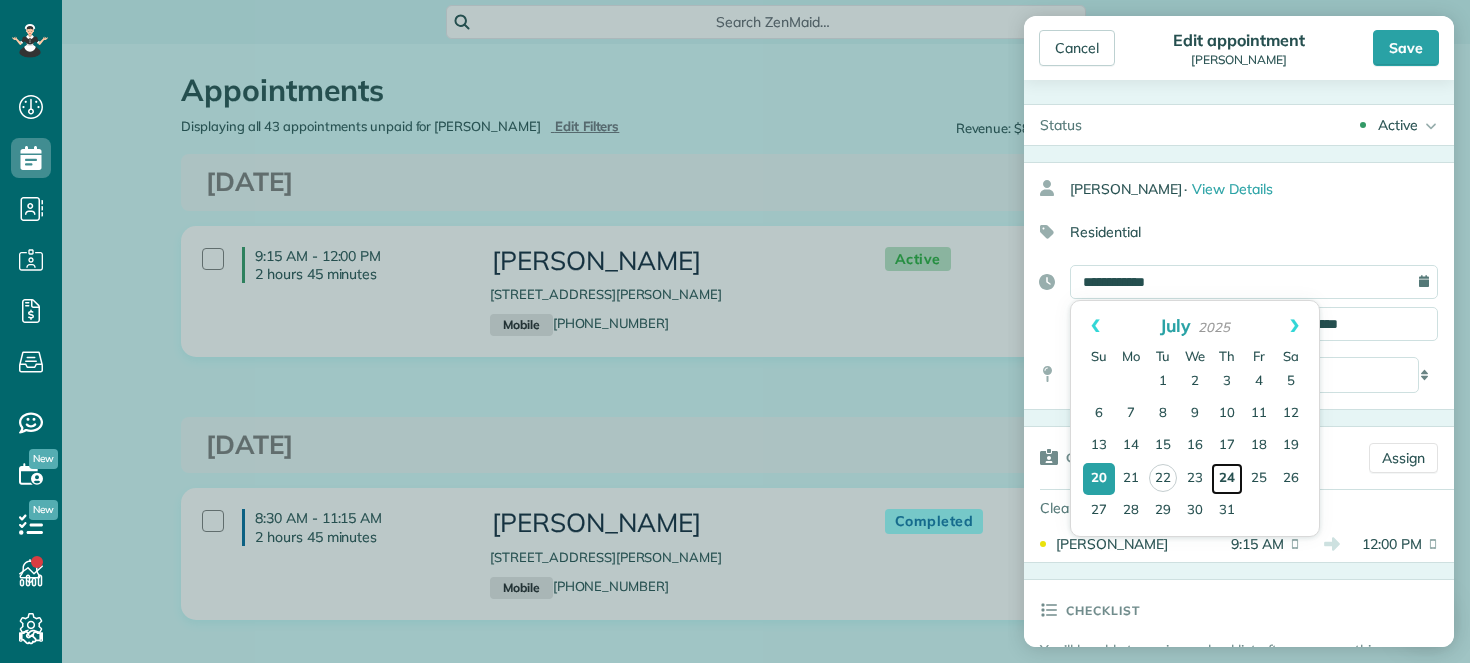click on "24" at bounding box center (1227, 479) 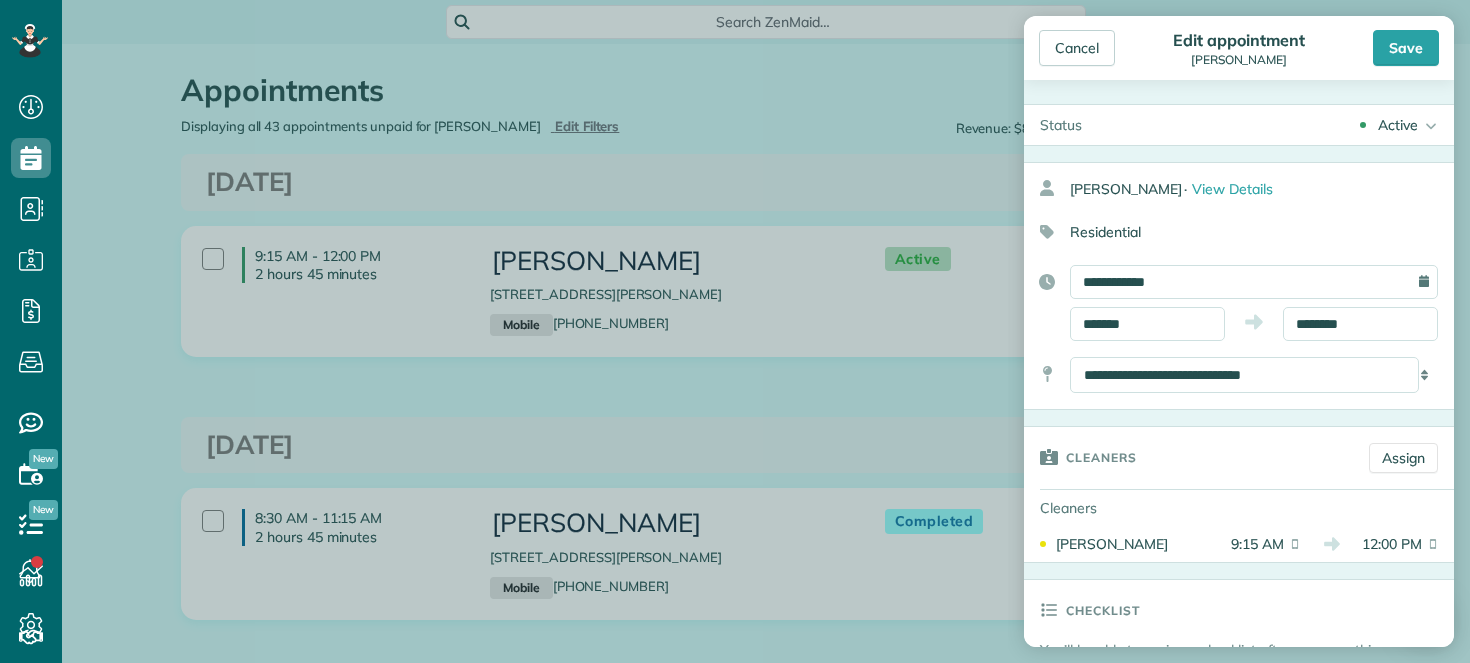 click on "Save" at bounding box center [1406, 48] 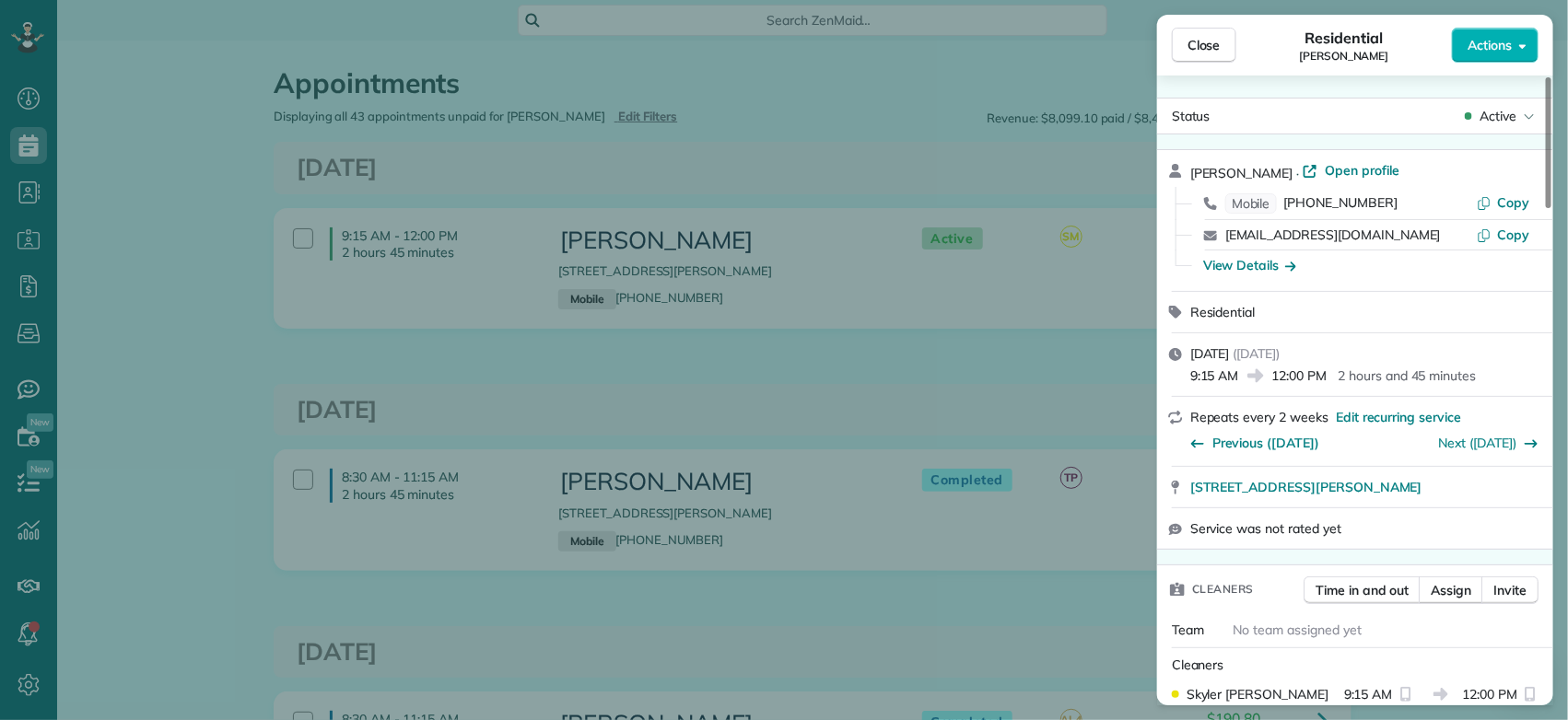 scroll, scrollTop: 720, scrollLeft: 56, axis: both 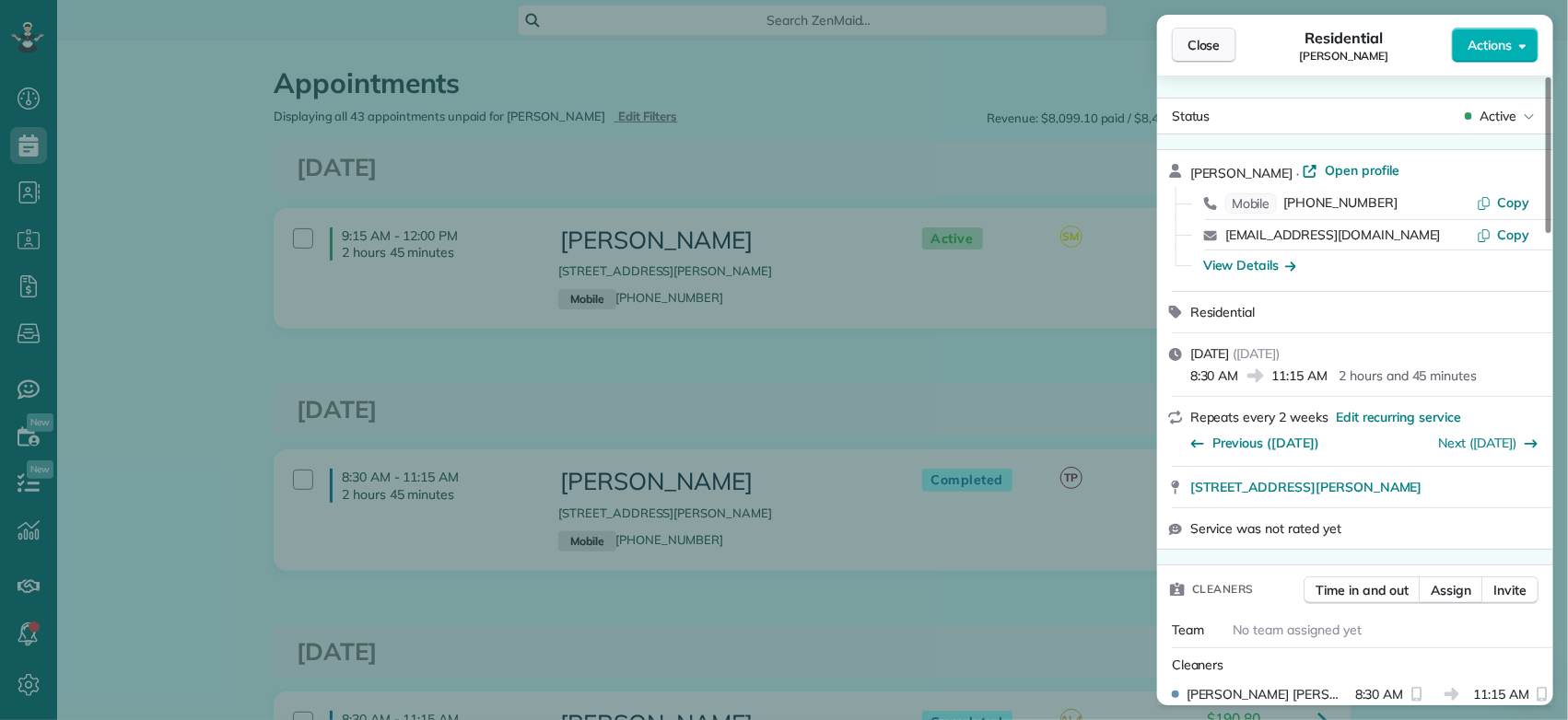 click on "Close" at bounding box center (1204, 45) 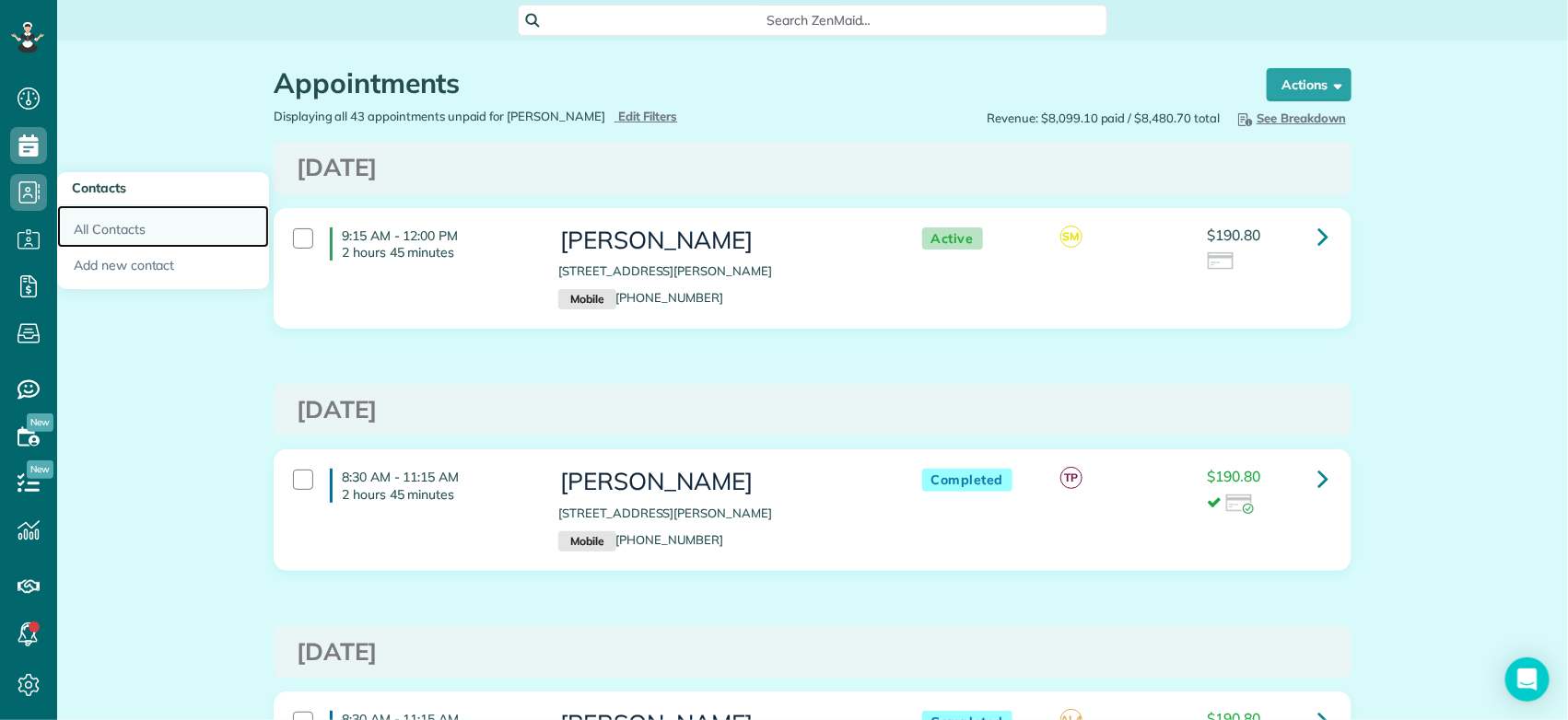 click on "All Contacts" at bounding box center [163, 226] 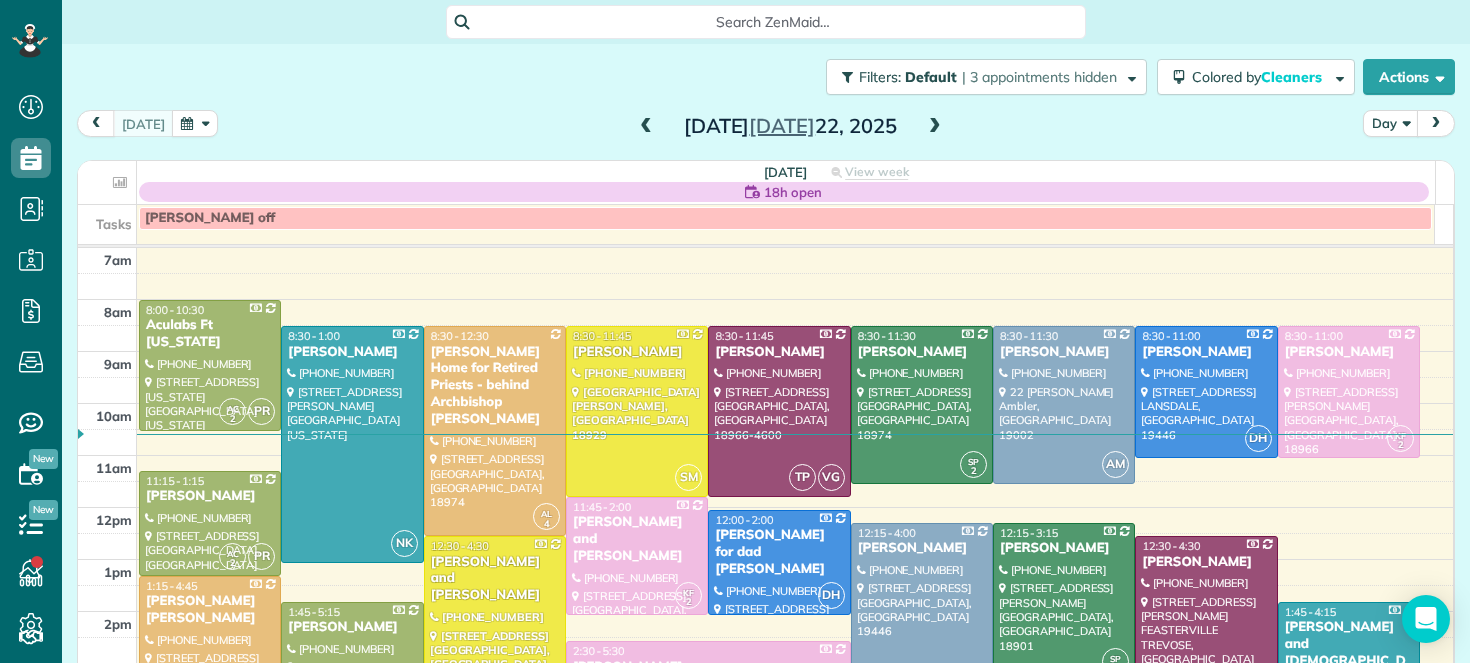 scroll, scrollTop: 0, scrollLeft: 0, axis: both 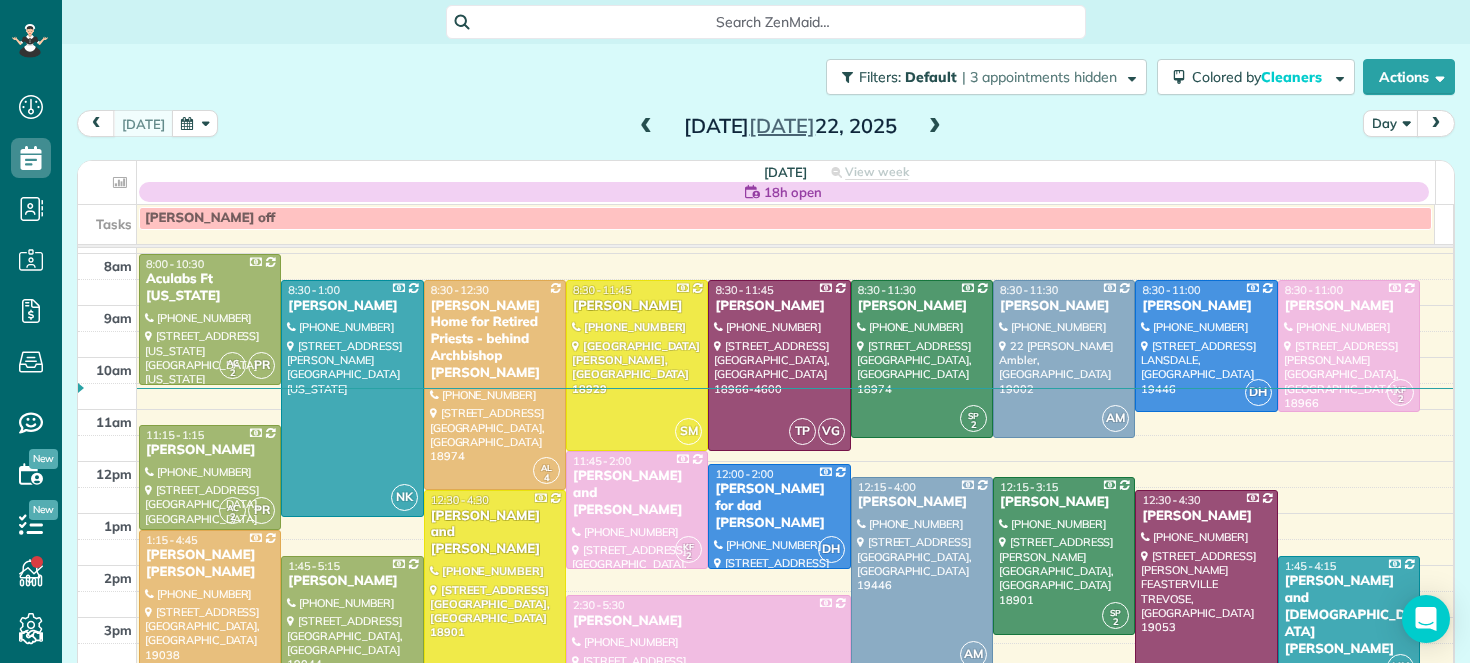 click at bounding box center (935, 127) 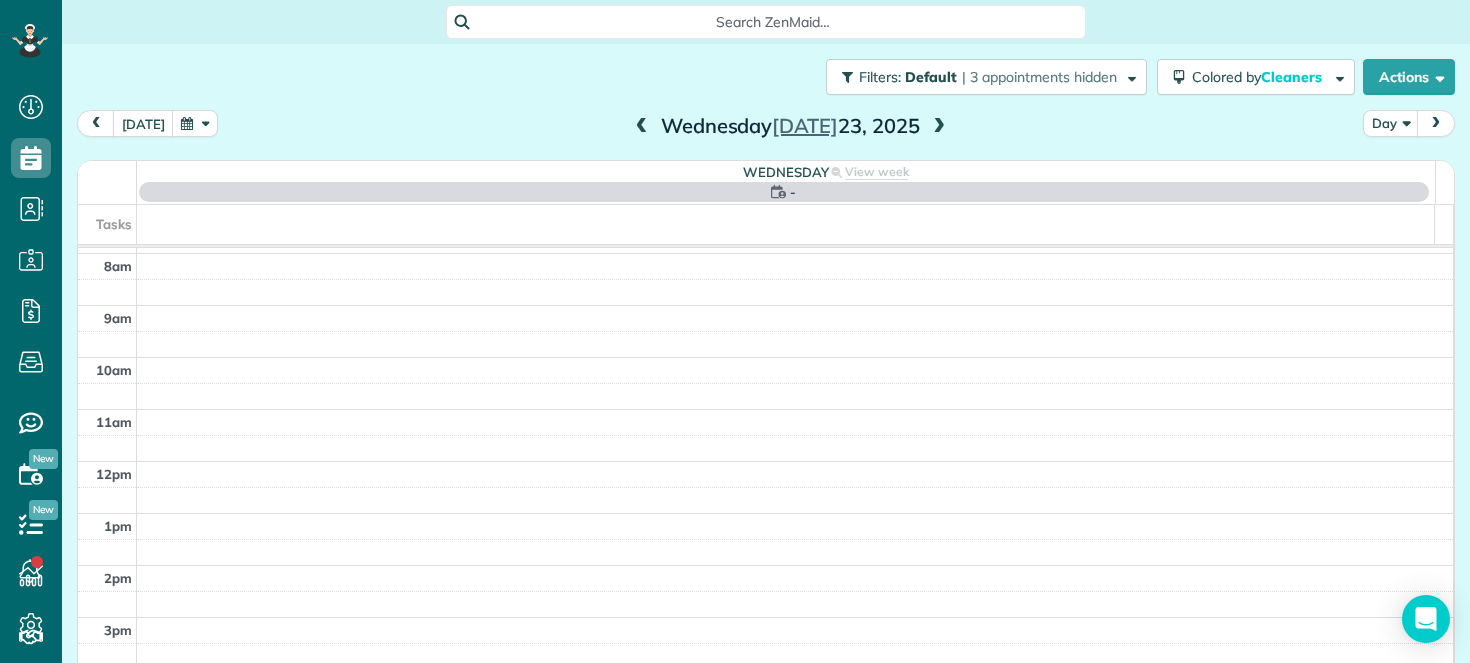 scroll, scrollTop: 0, scrollLeft: 0, axis: both 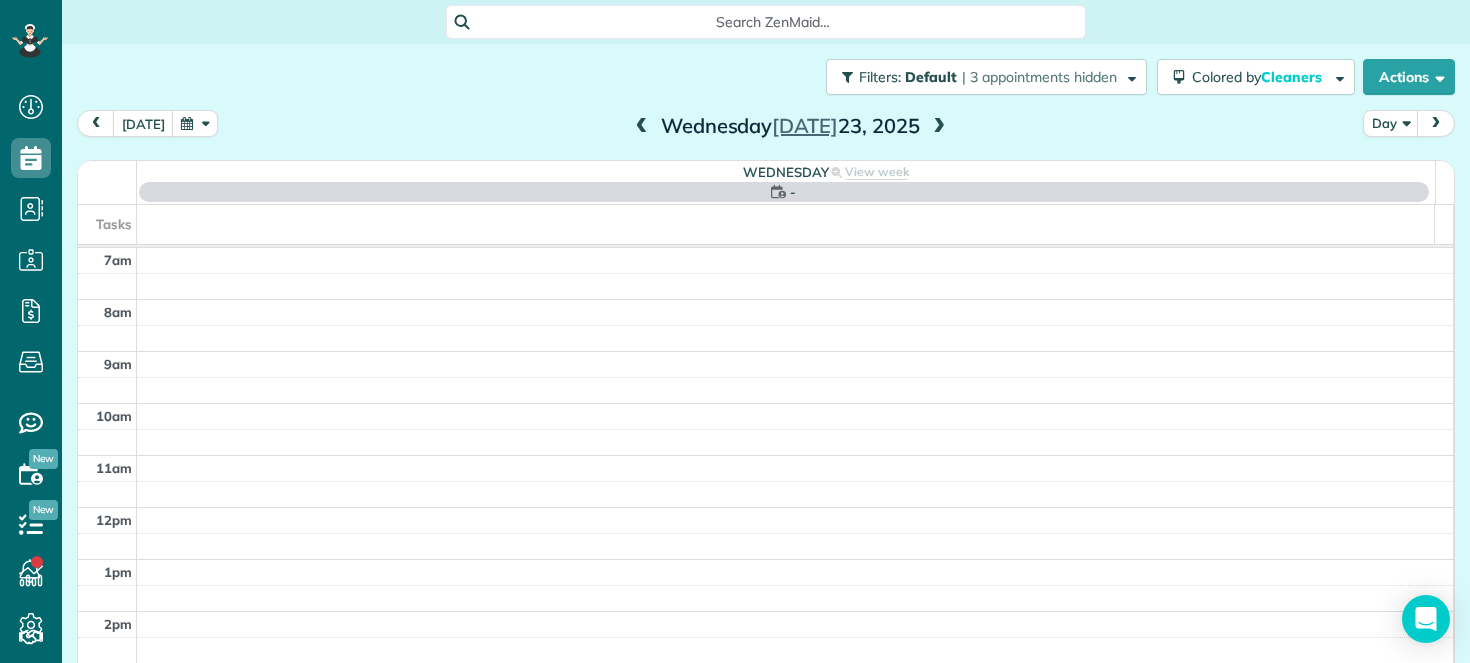 click at bounding box center [939, 127] 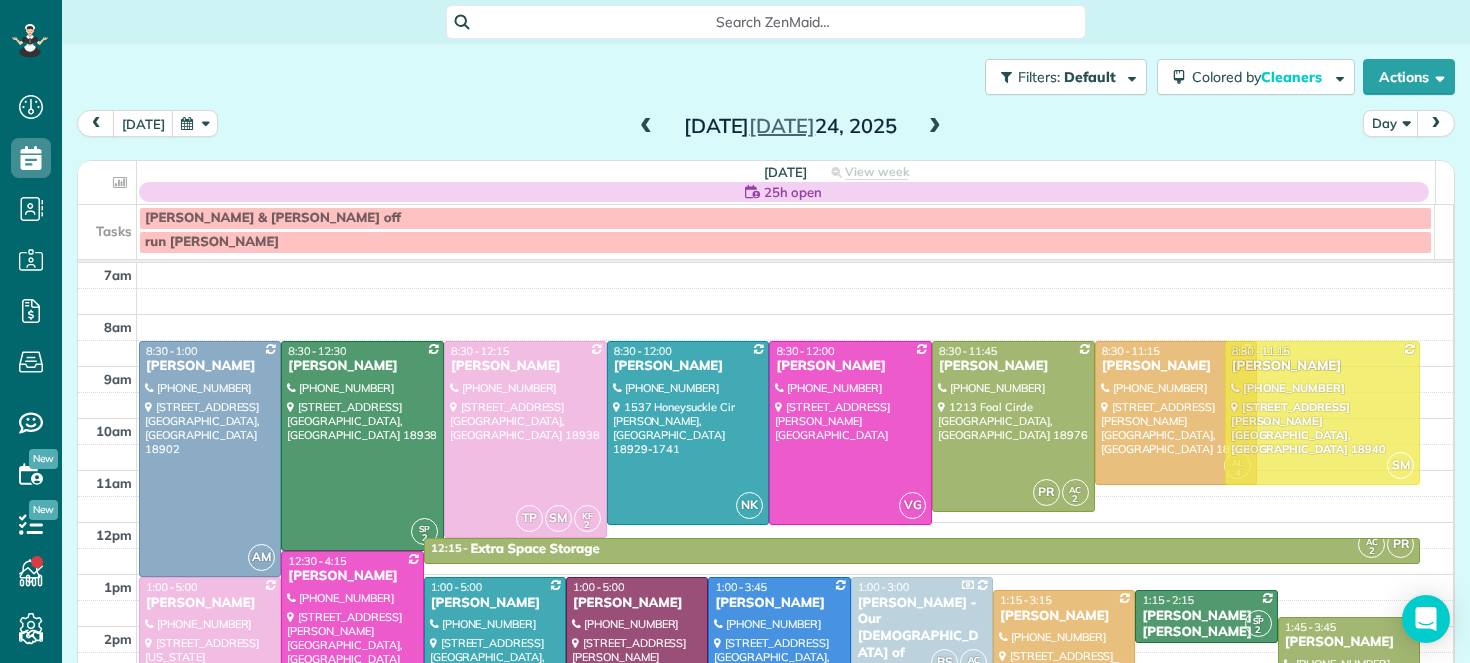 drag, startPoint x: 1273, startPoint y: 422, endPoint x: 1275, endPoint y: 389, distance: 33.06055 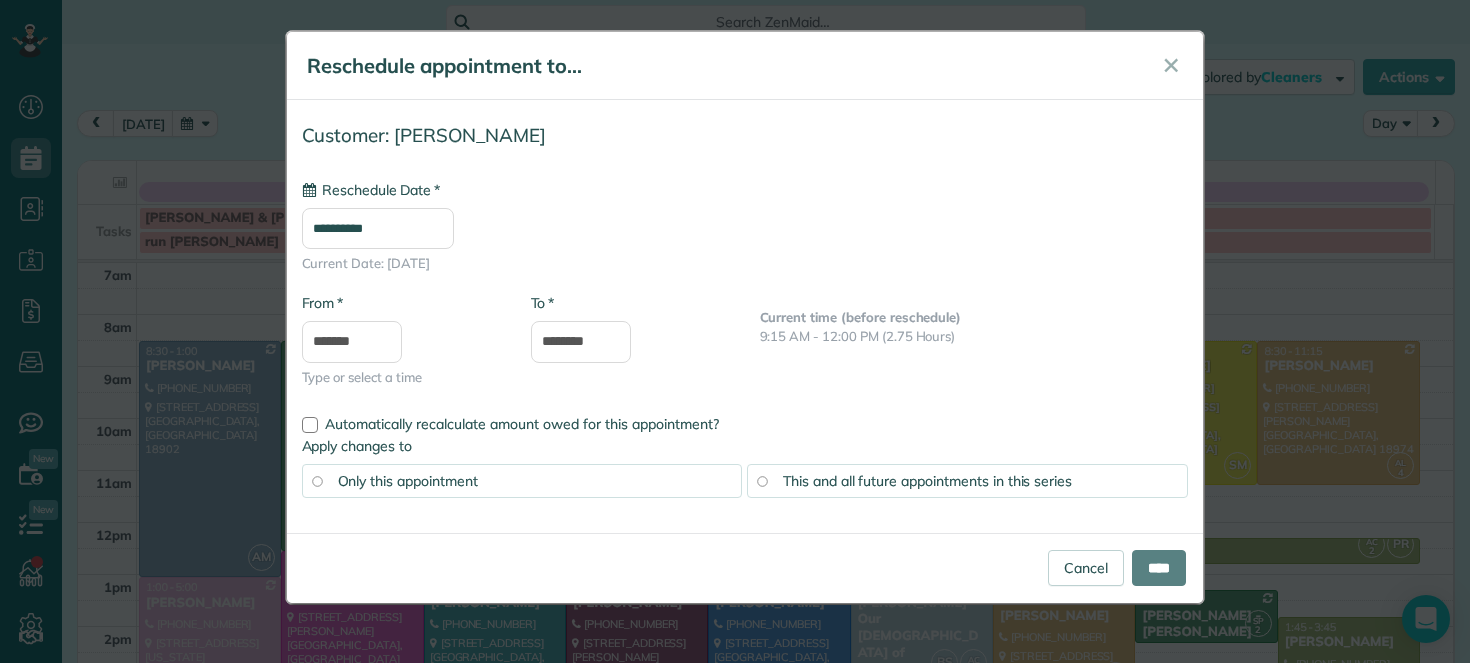 type on "**********" 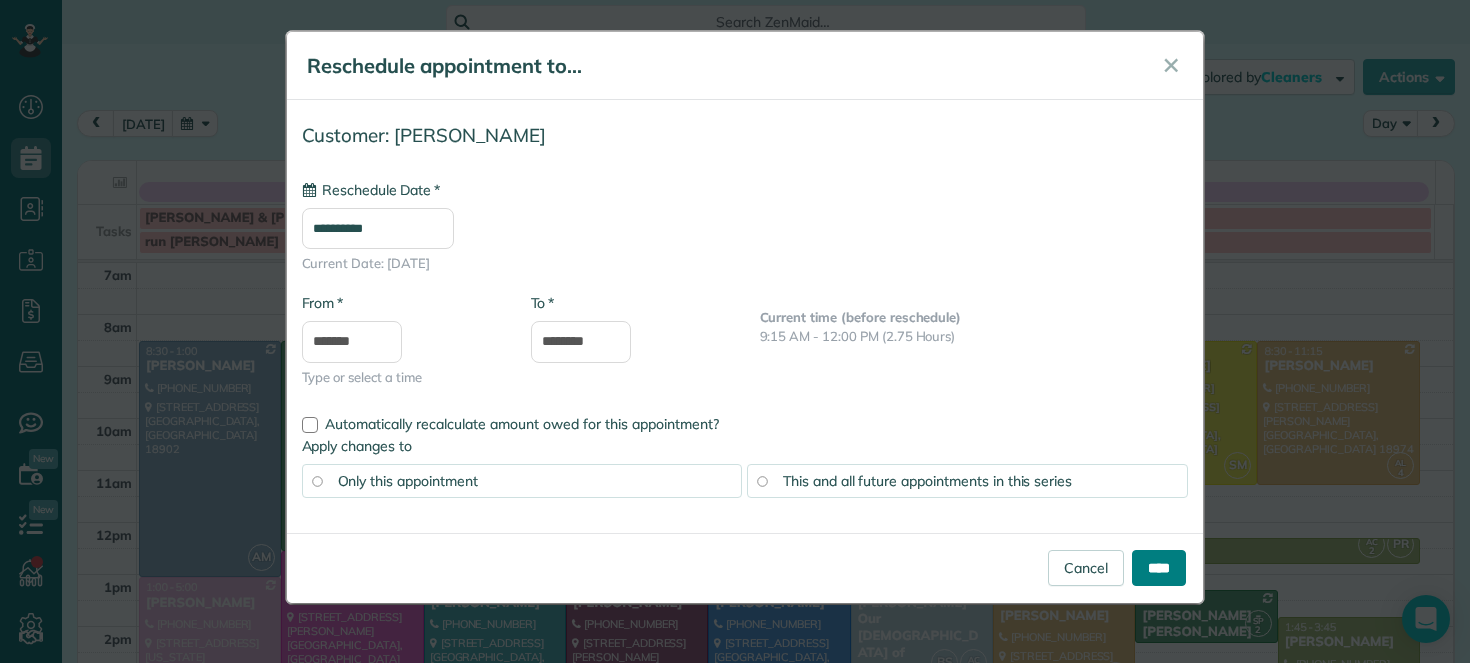 drag, startPoint x: 1158, startPoint y: 571, endPoint x: 1128, endPoint y: 545, distance: 39.698868 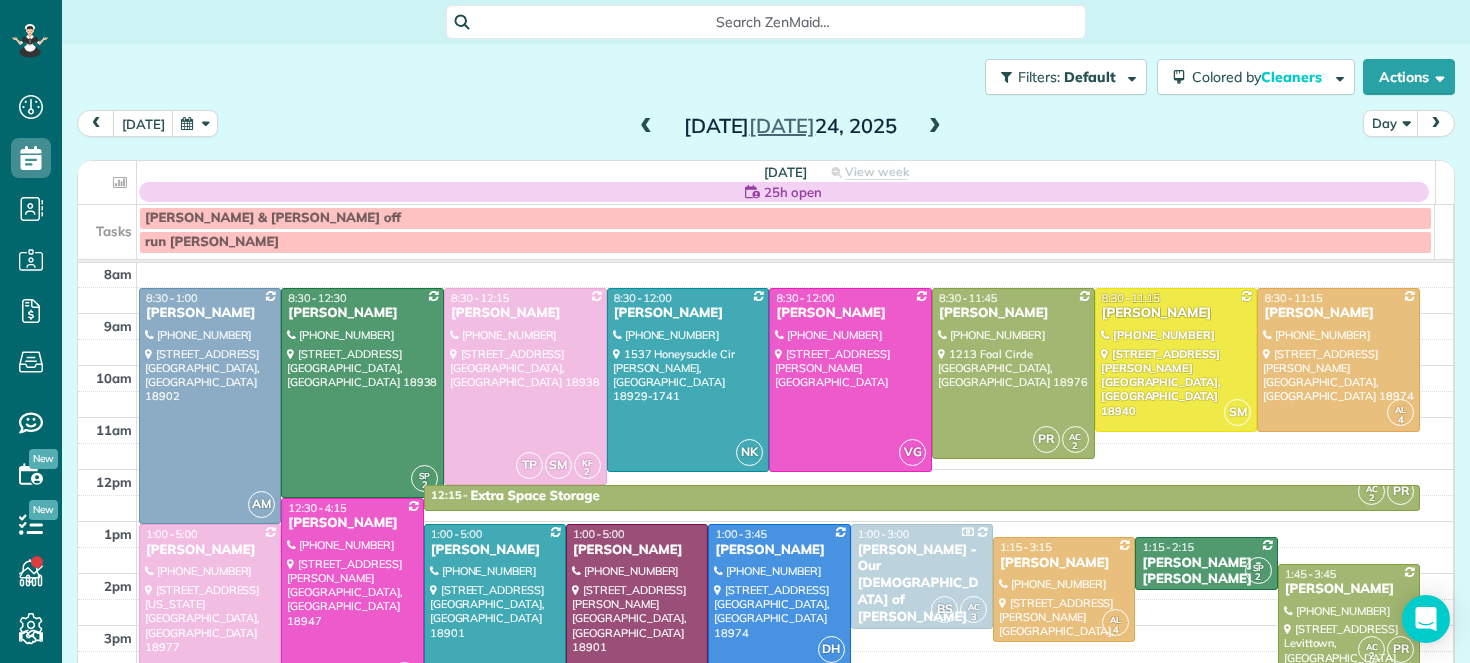 scroll, scrollTop: 56, scrollLeft: 0, axis: vertical 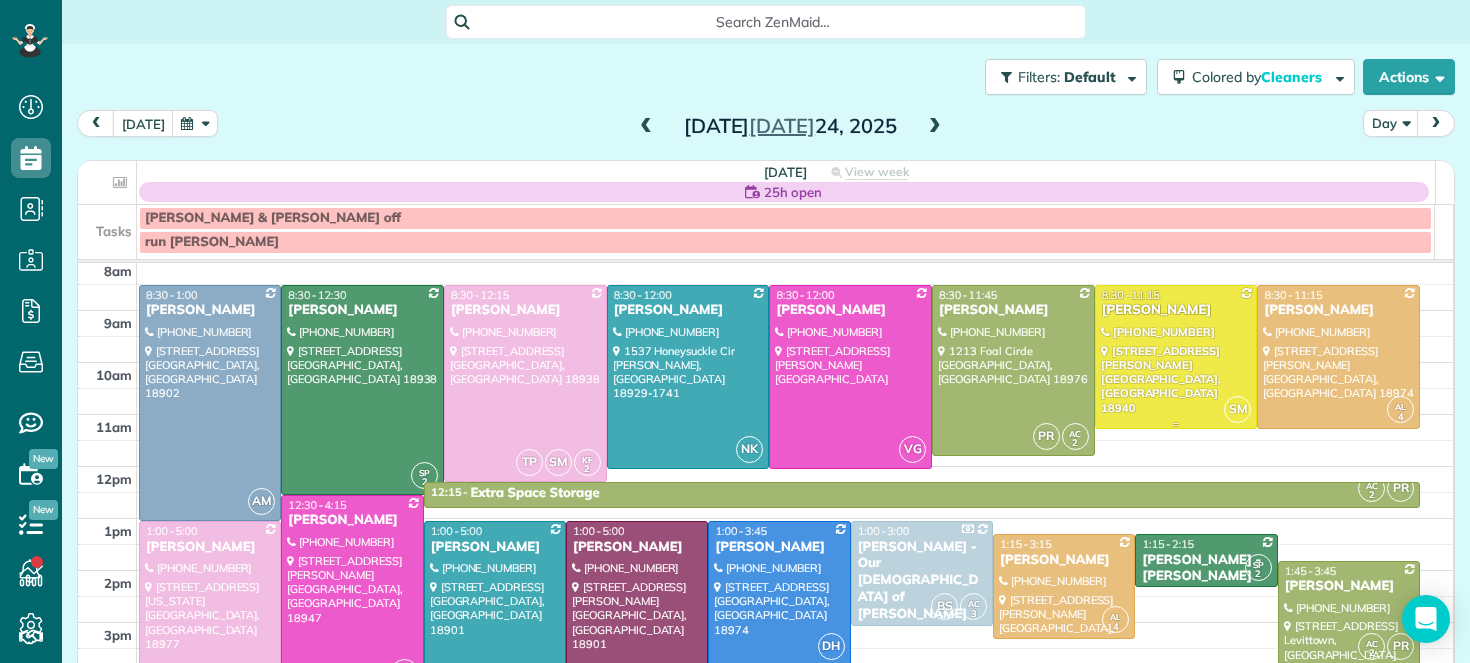 click on "Jackie Fox" at bounding box center (1176, 310) 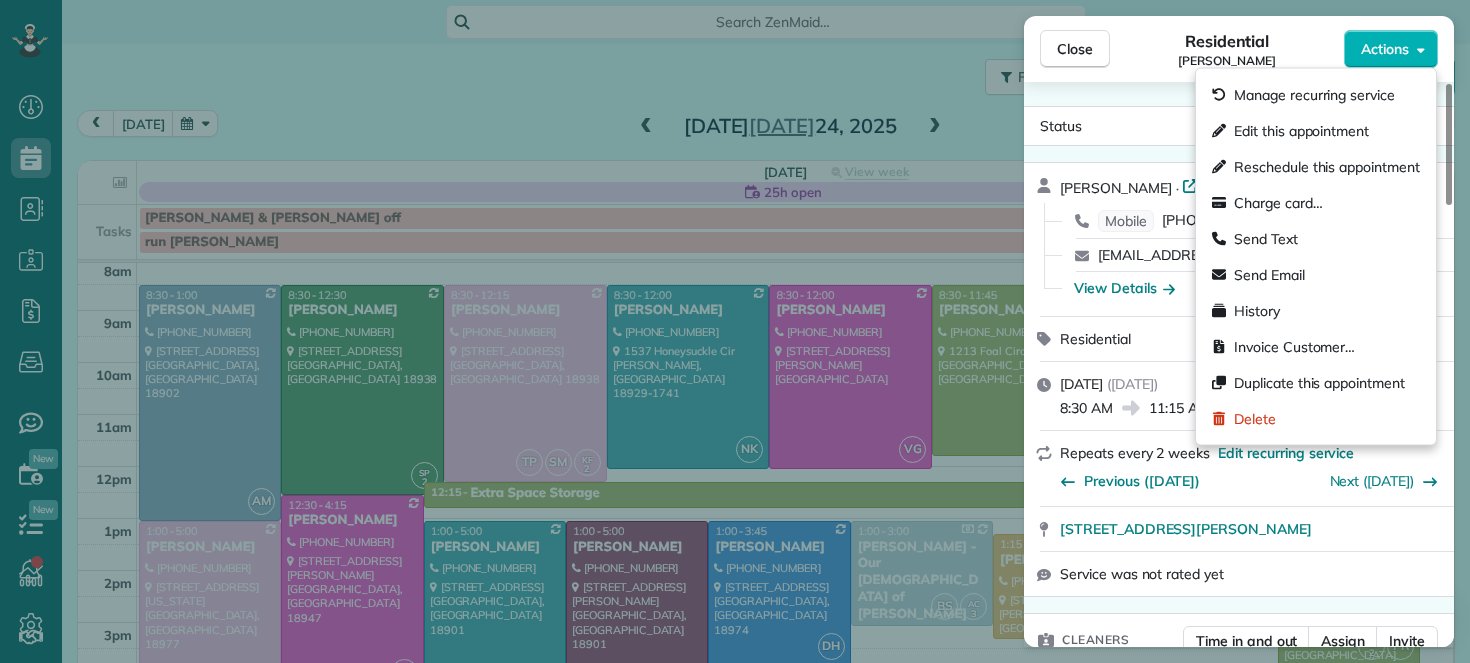 click on "Actions" at bounding box center (1385, 49) 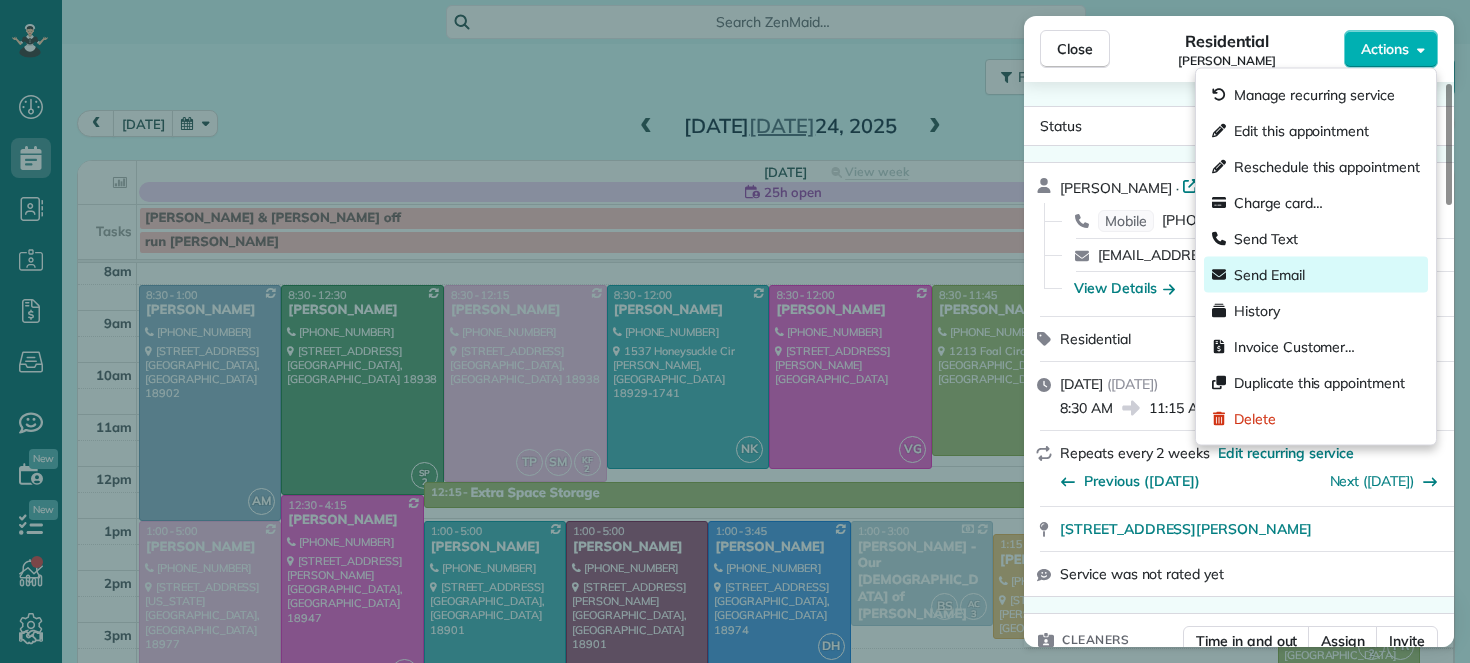 click on "Send Email" at bounding box center (1316, 275) 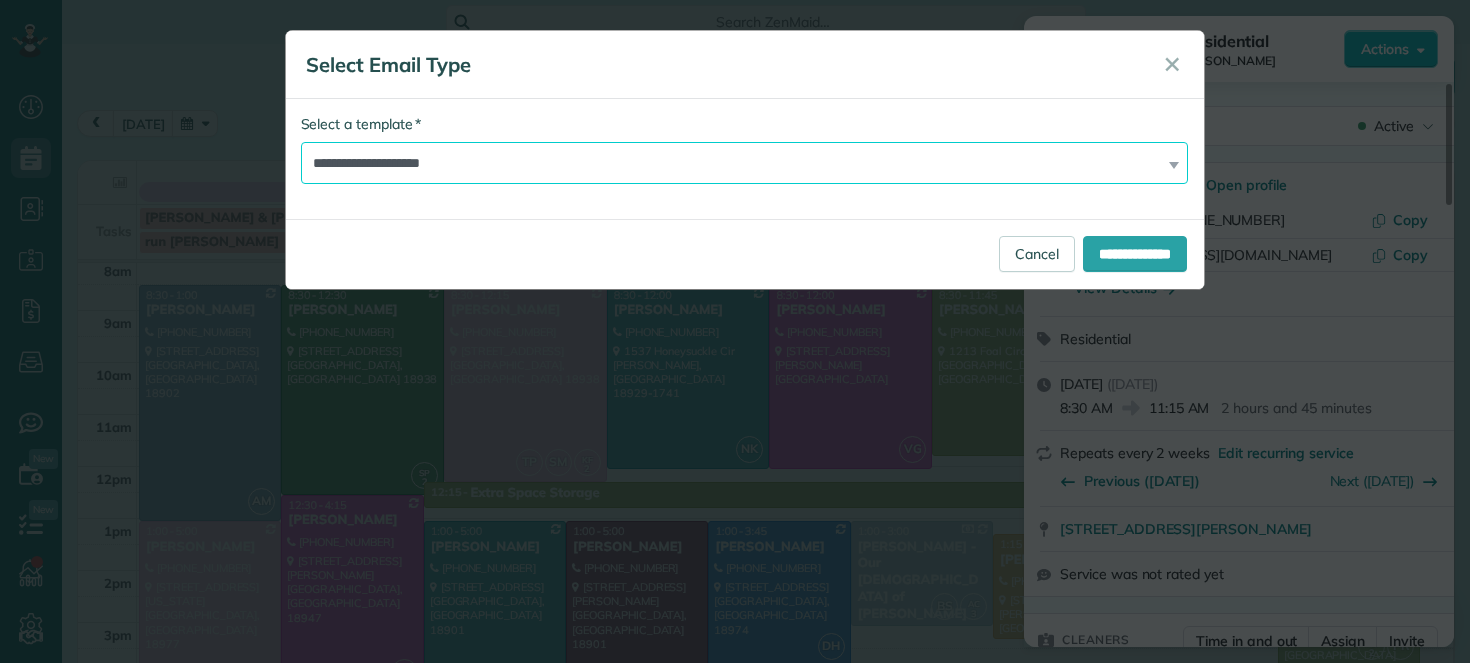 click on "**********" at bounding box center [745, 163] 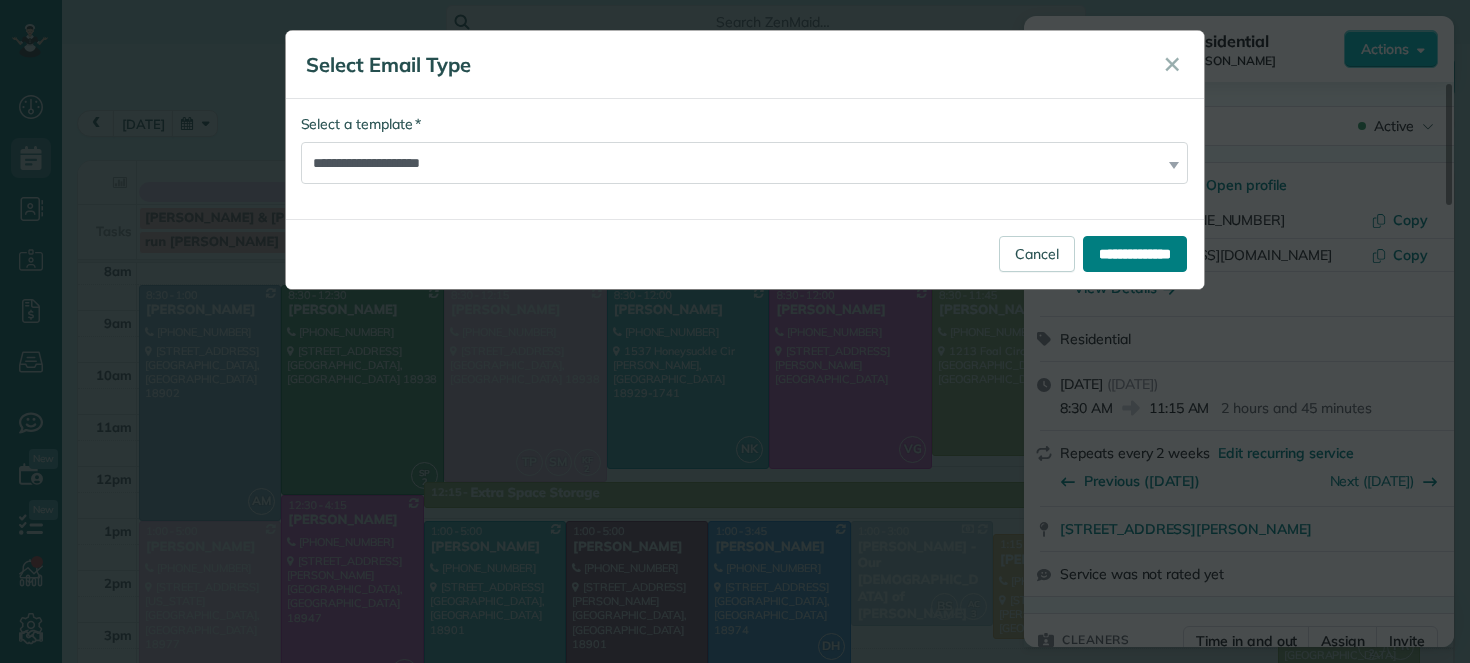 drag, startPoint x: 1109, startPoint y: 260, endPoint x: 1087, endPoint y: 269, distance: 23.769728 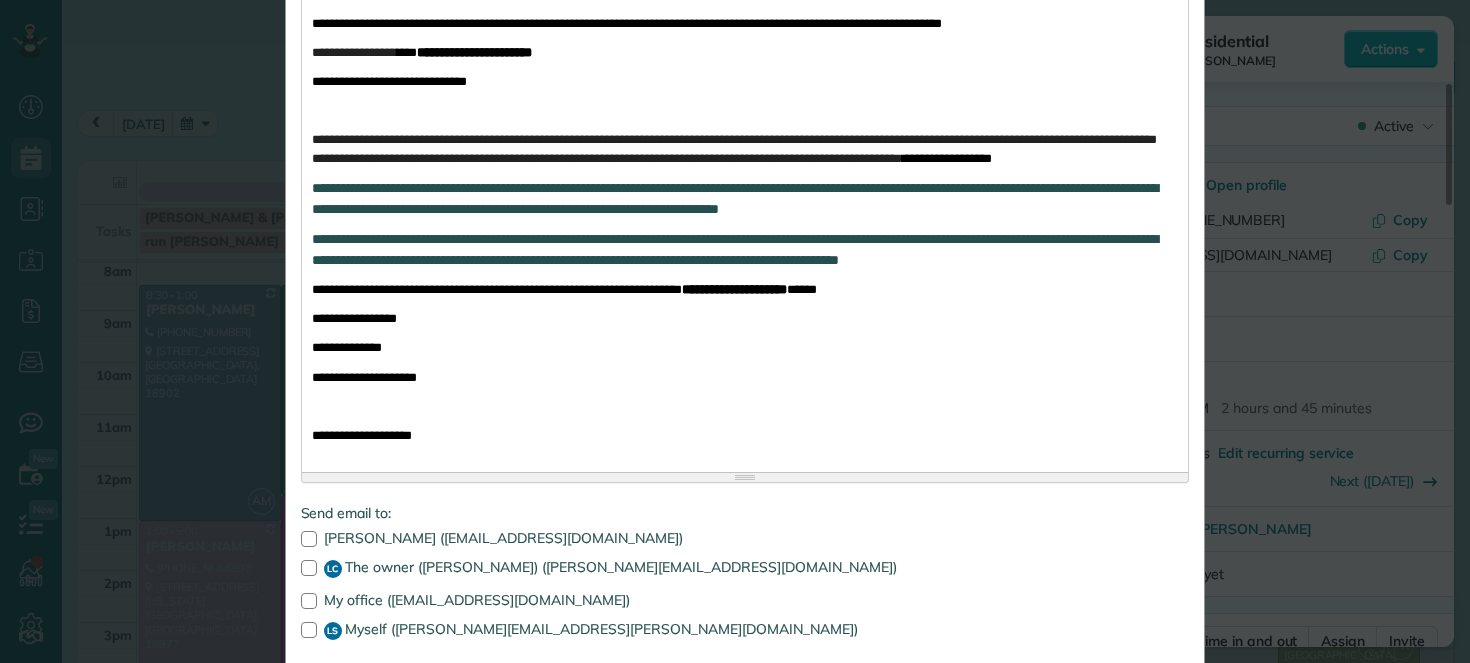 scroll, scrollTop: 552, scrollLeft: 0, axis: vertical 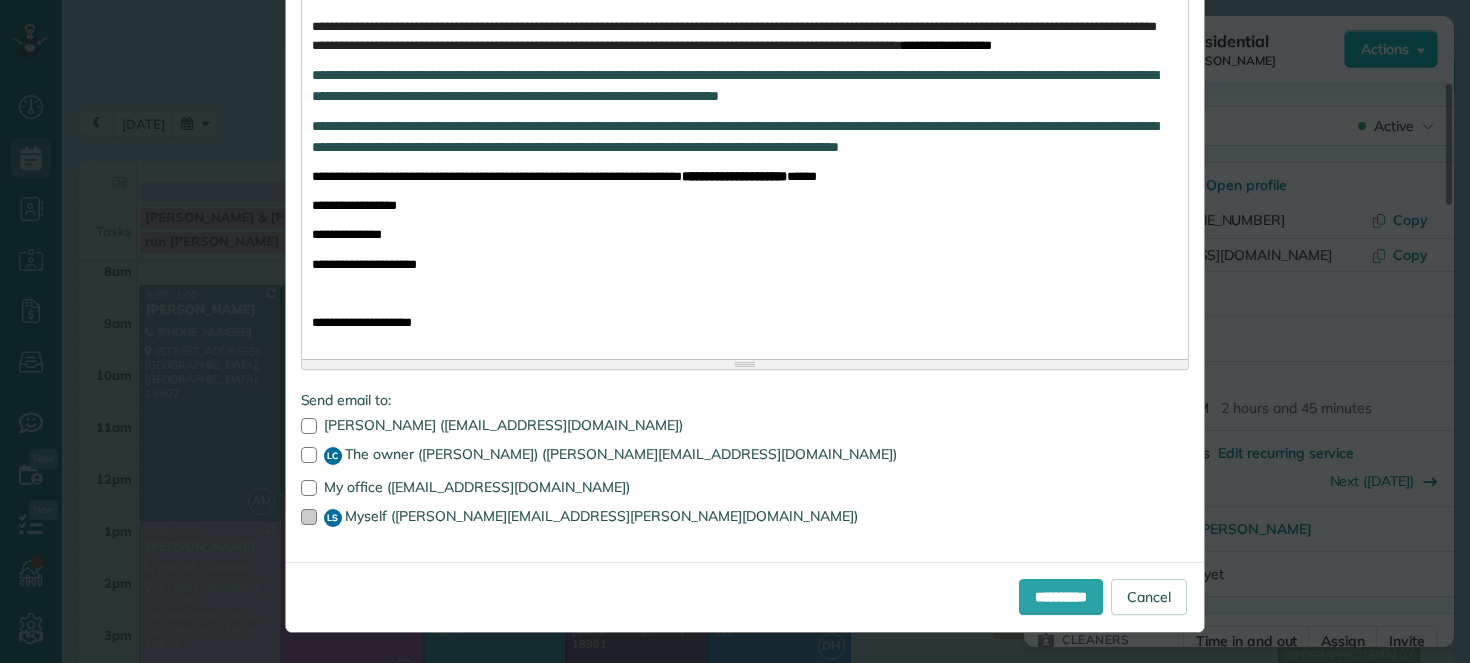 drag, startPoint x: 293, startPoint y: 481, endPoint x: 299, endPoint y: 510, distance: 29.614185 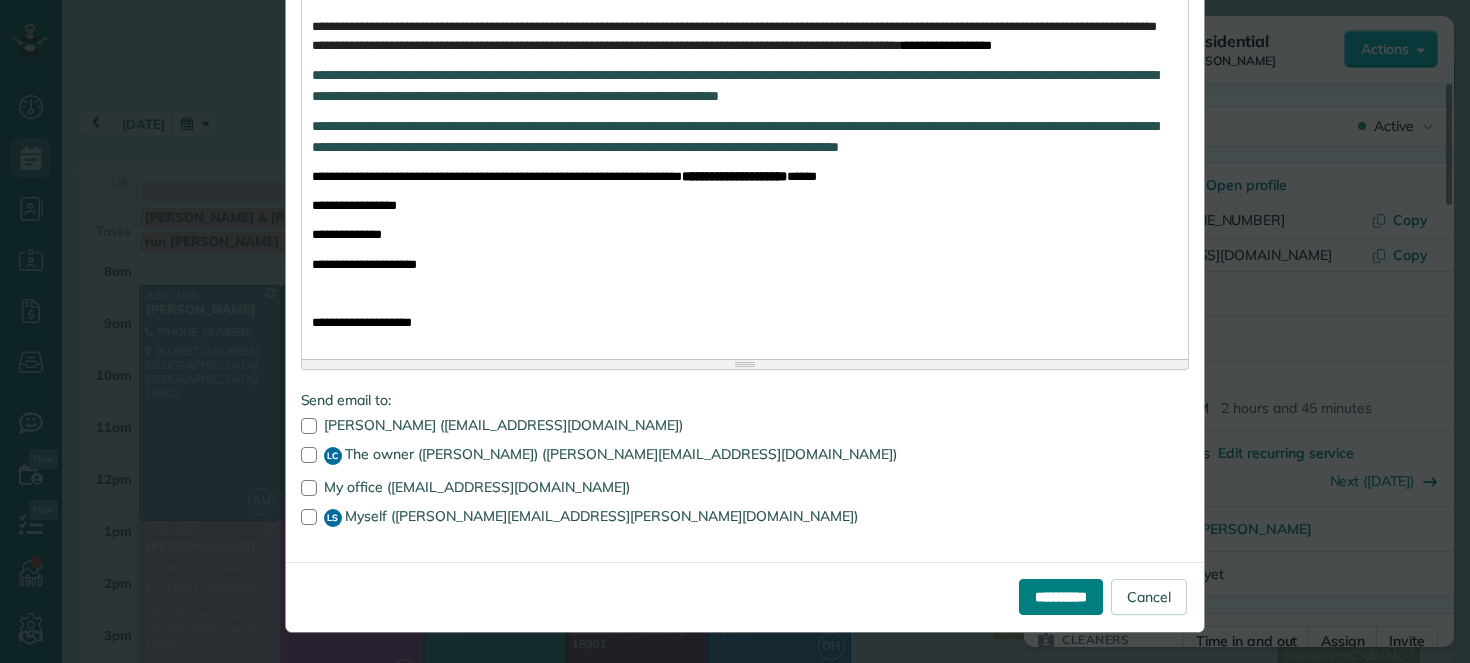 click on "**********" at bounding box center (1061, 597) 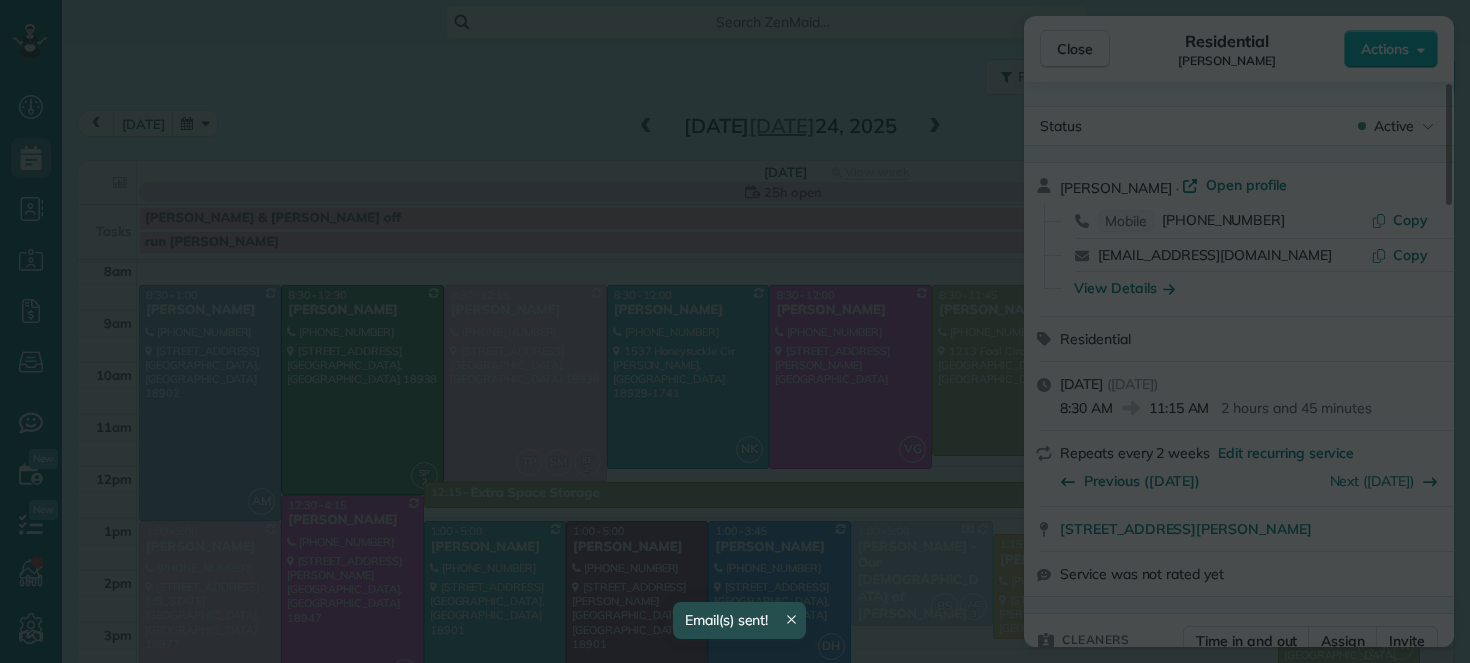 scroll, scrollTop: 0, scrollLeft: 0, axis: both 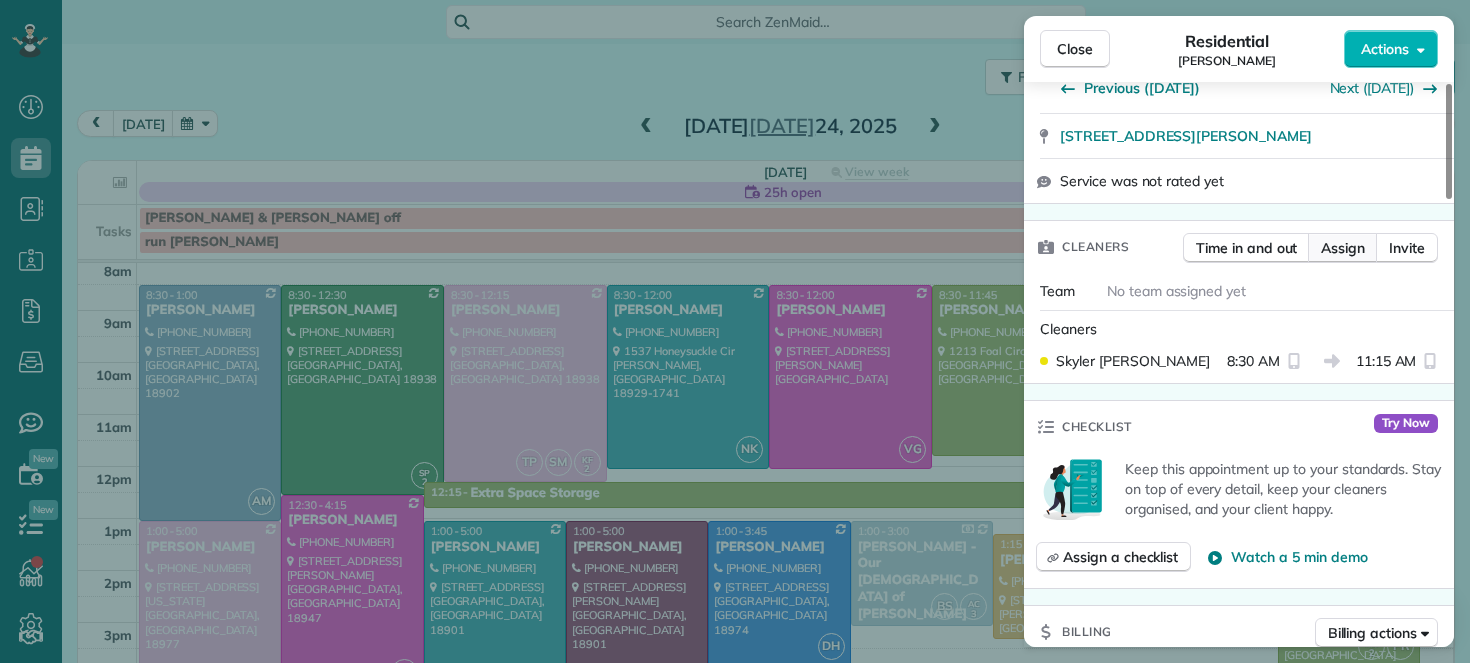 click on "Assign" at bounding box center (1343, 248) 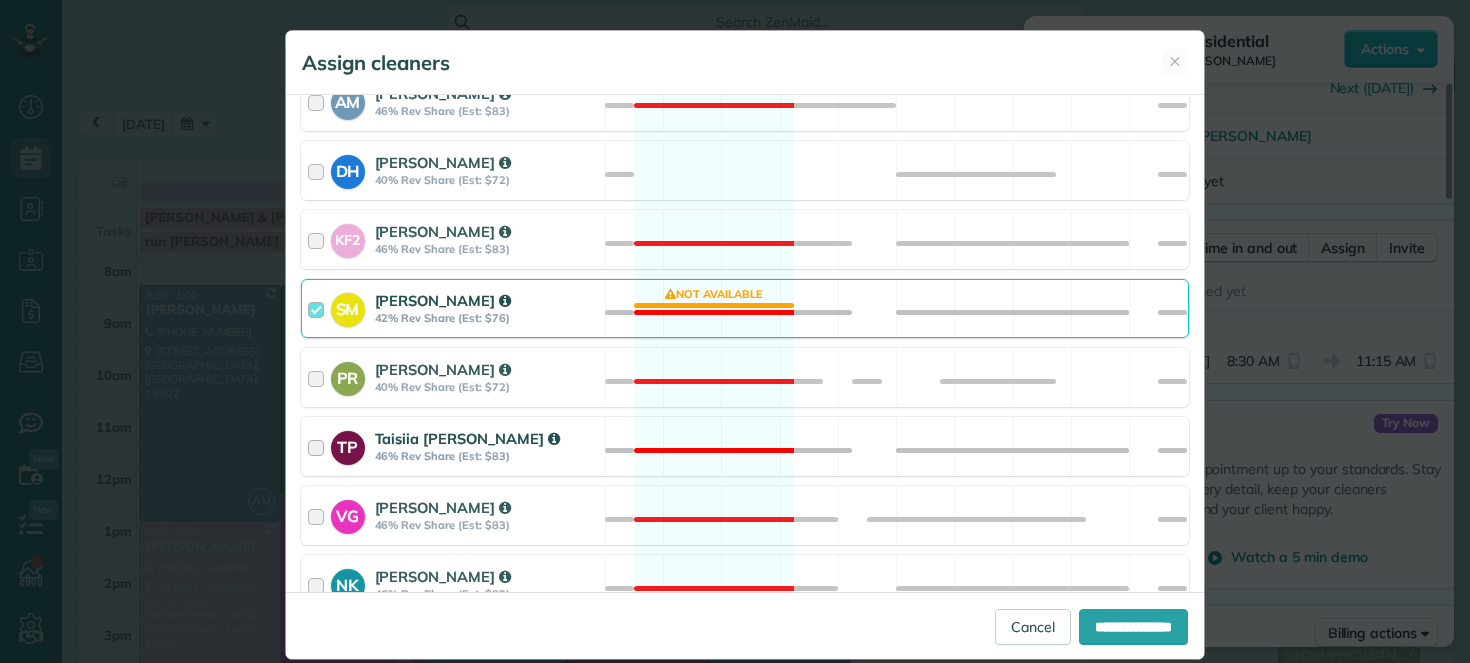 scroll, scrollTop: 982, scrollLeft: 0, axis: vertical 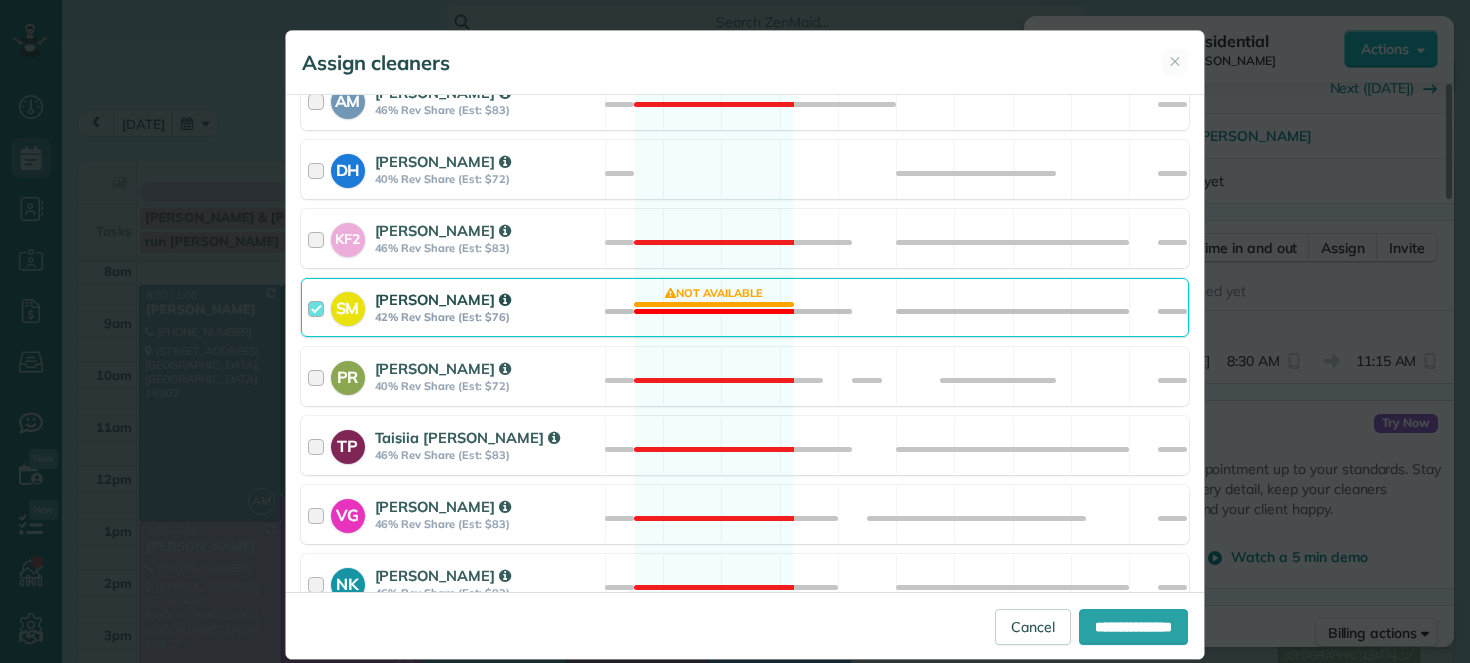 click at bounding box center [319, 307] 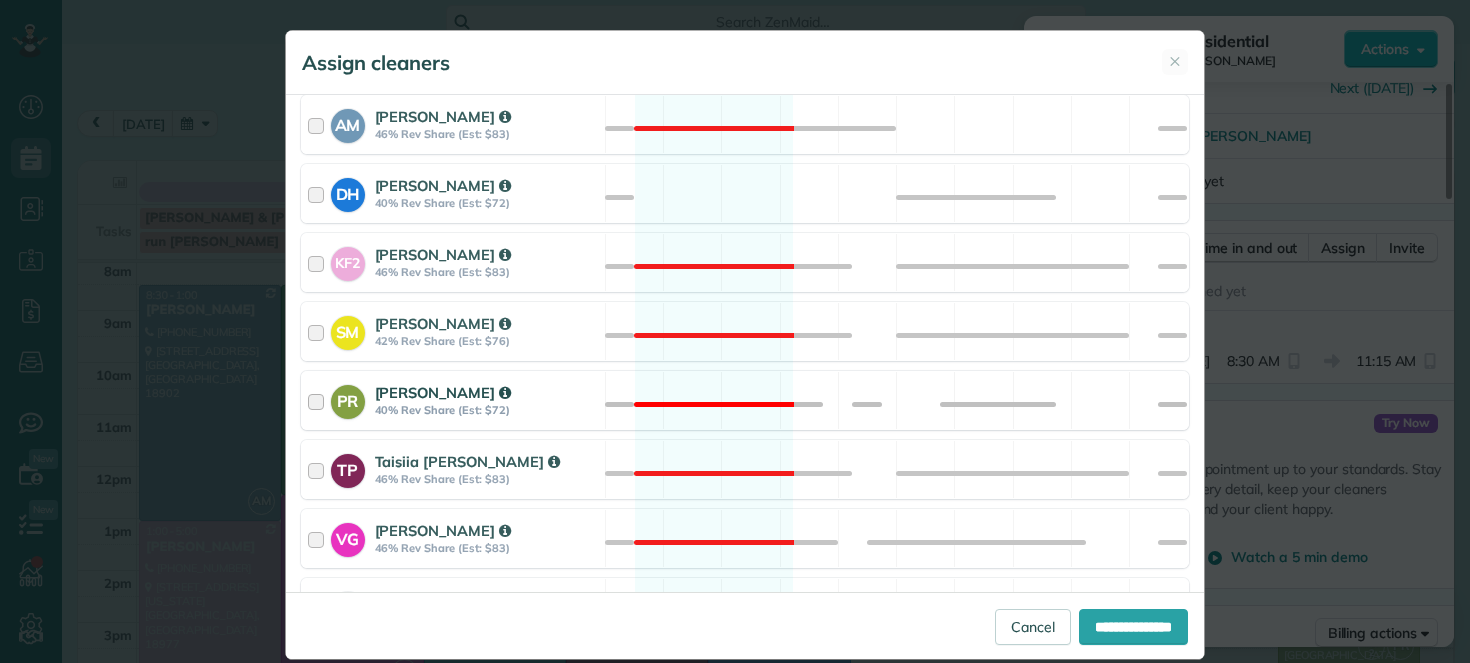 scroll, scrollTop: 945, scrollLeft: 0, axis: vertical 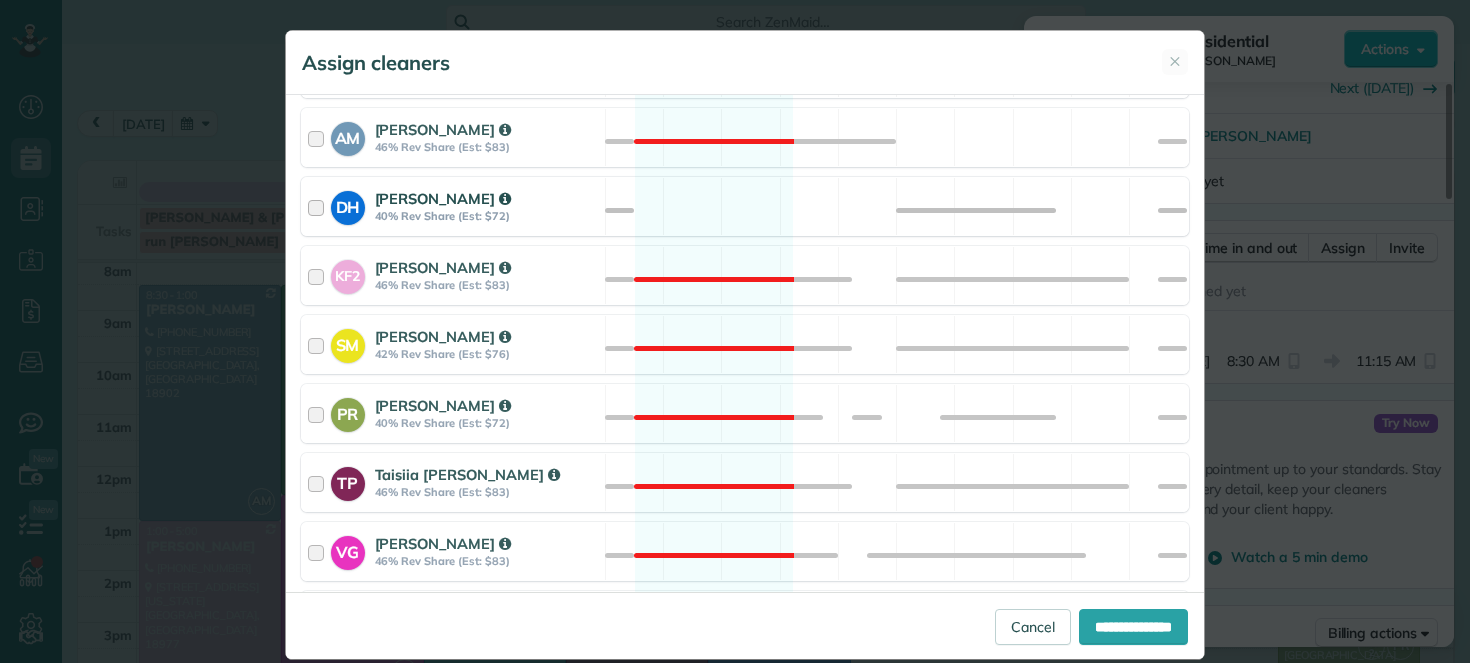 click at bounding box center [319, 206] 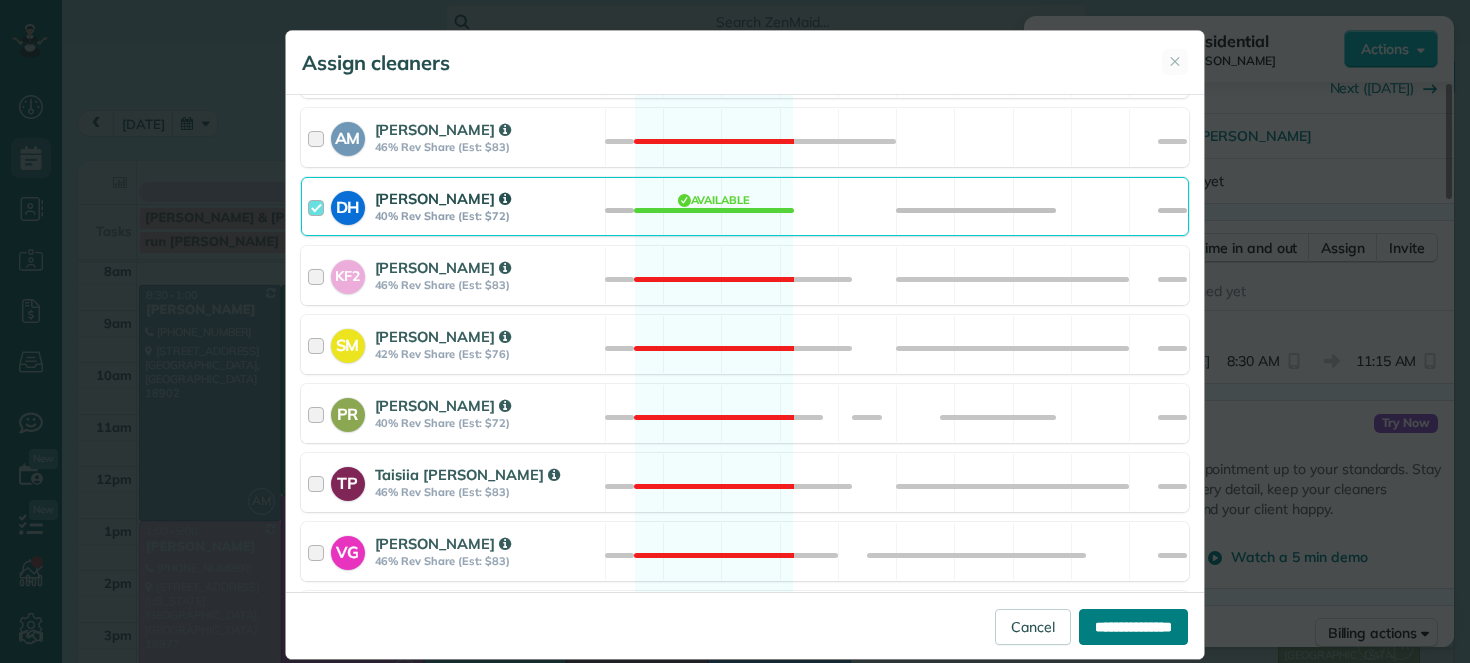 click on "**********" at bounding box center (1133, 627) 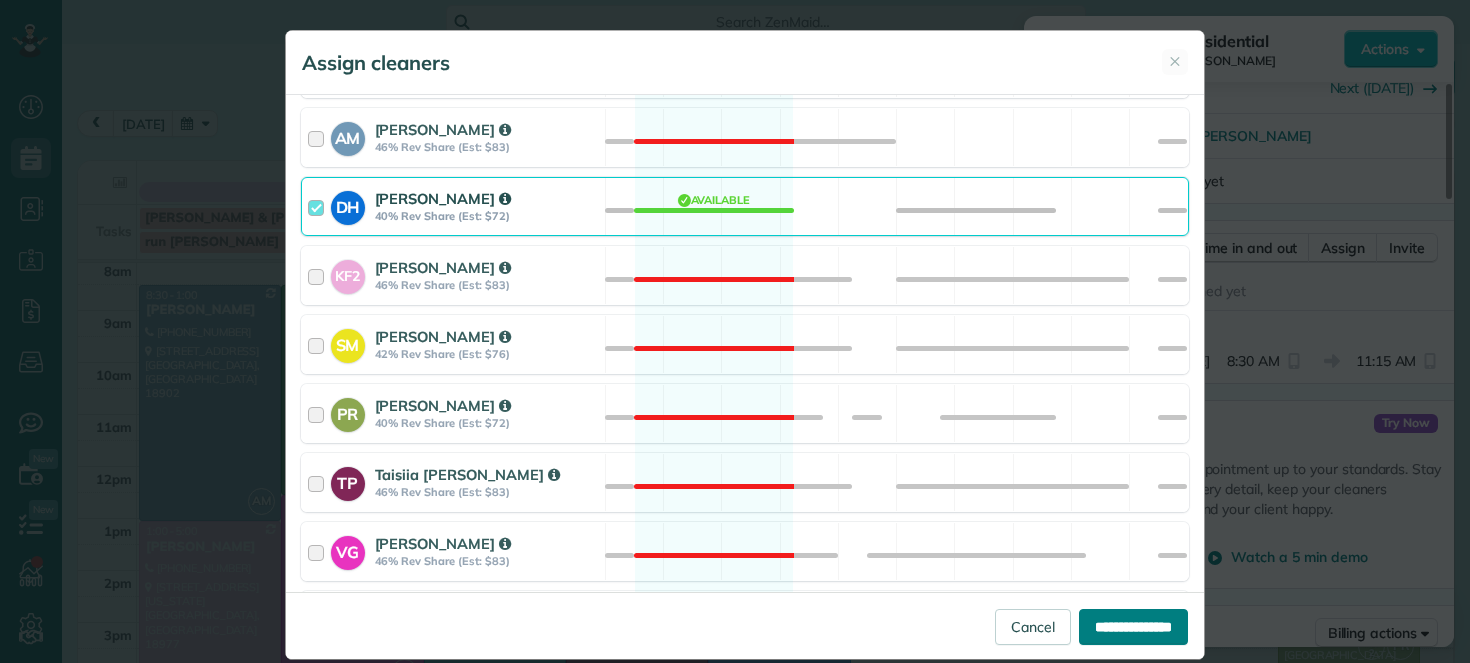 type on "**********" 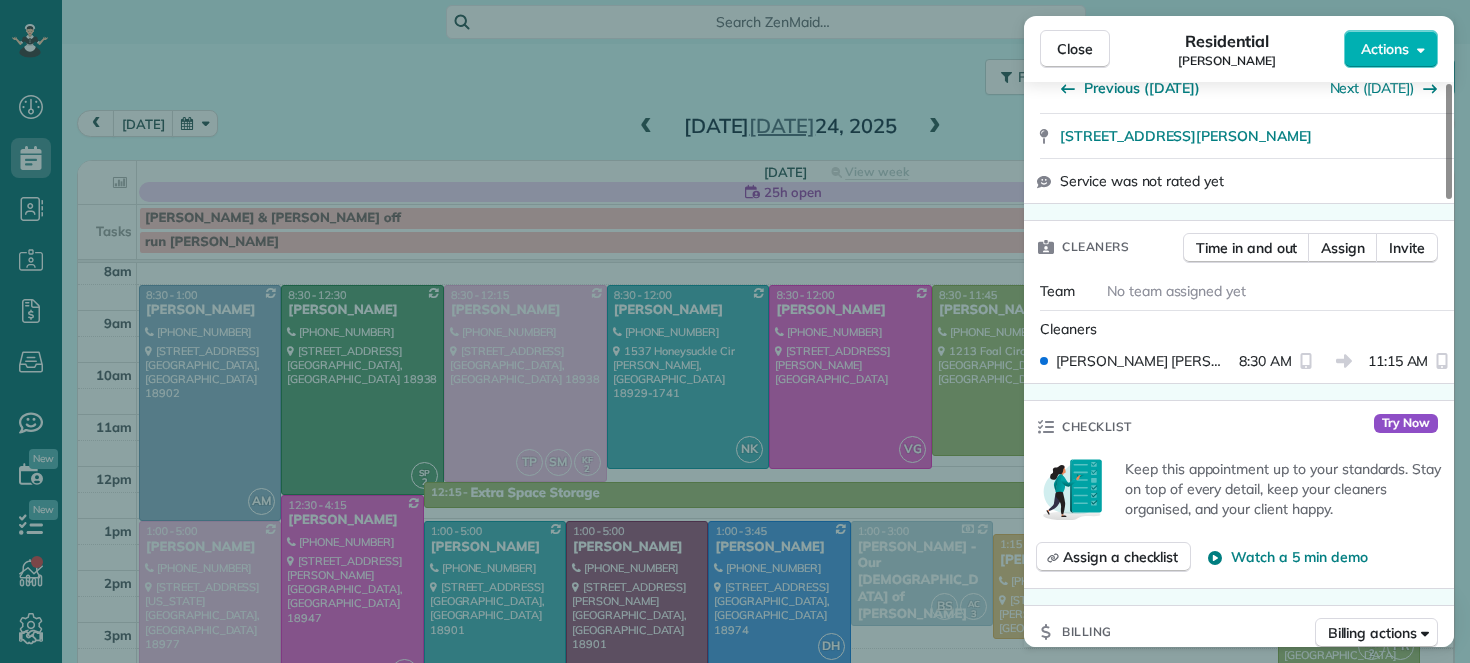 scroll, scrollTop: 398, scrollLeft: 0, axis: vertical 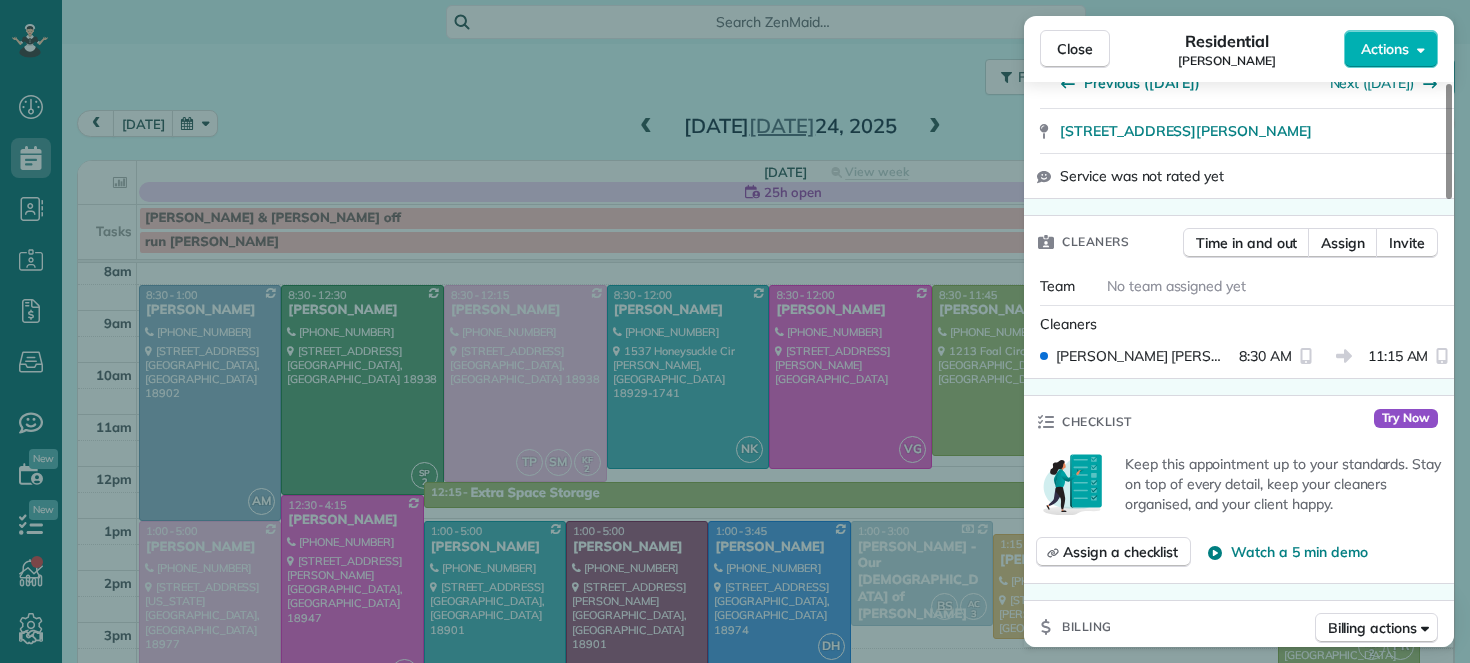 drag, startPoint x: 1082, startPoint y: 39, endPoint x: 565, endPoint y: 506, distance: 696.69073 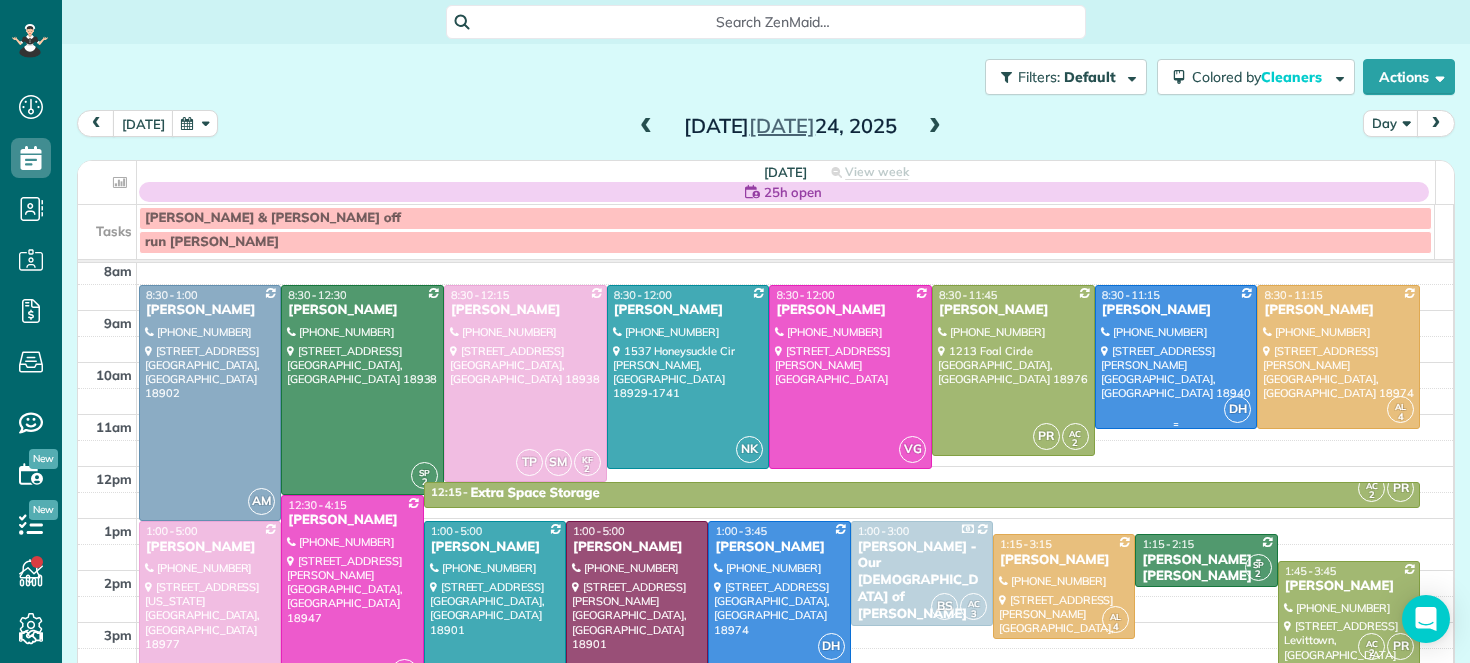 click on "Jackie Fox" at bounding box center [1176, 310] 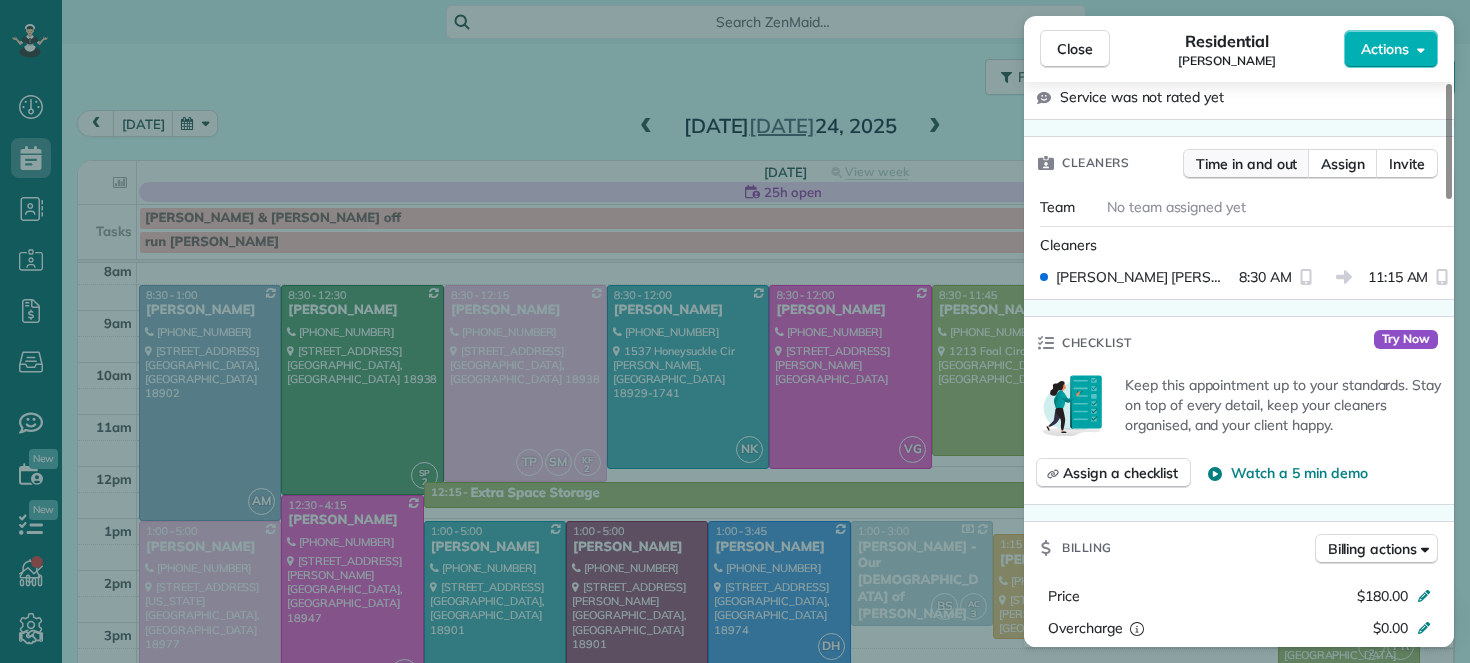 scroll, scrollTop: 465, scrollLeft: 0, axis: vertical 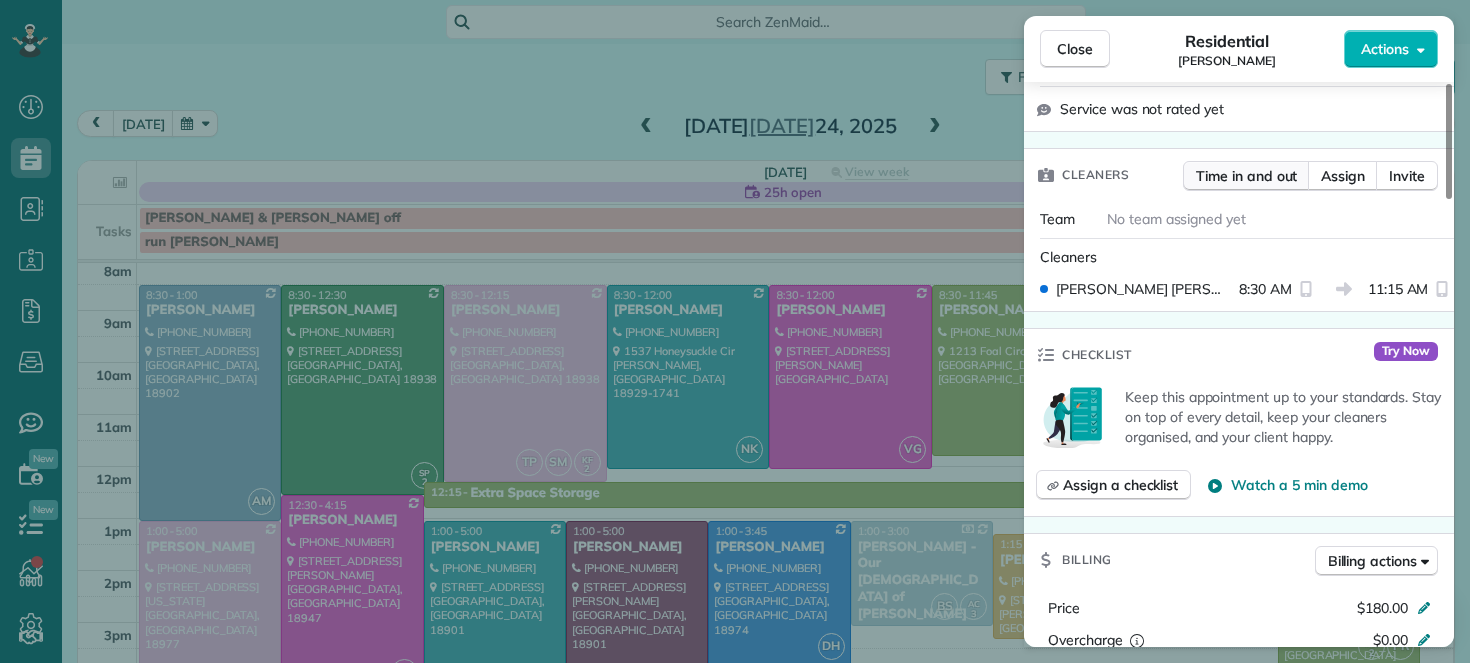 click on "Time in and out" at bounding box center [1246, 176] 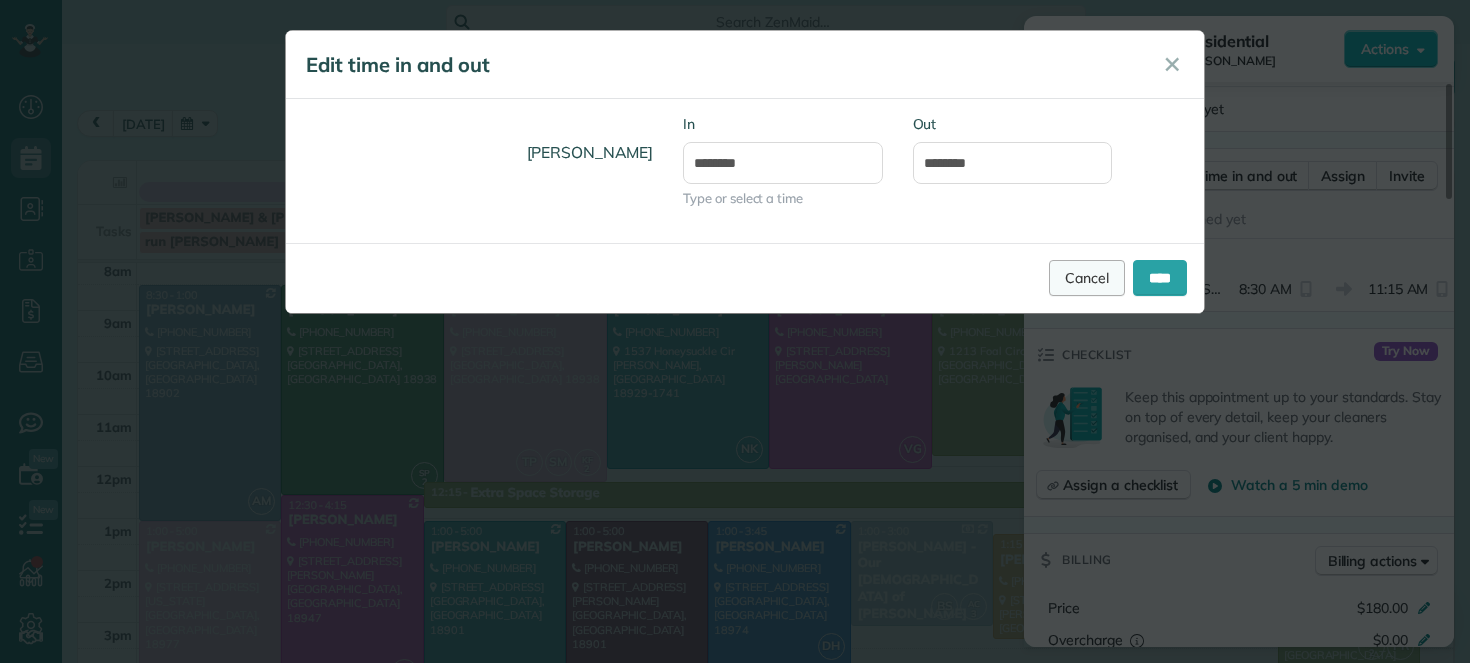 click on "Cancel" at bounding box center [1087, 278] 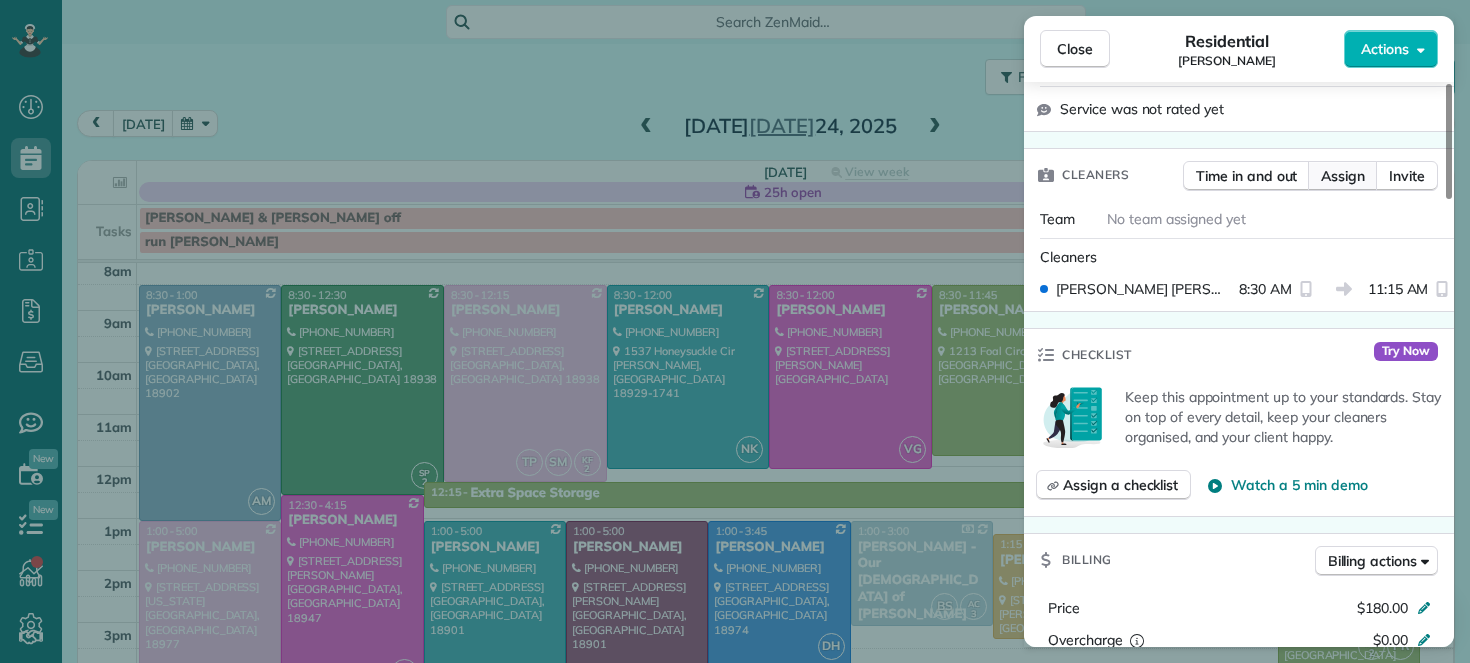 click on "Assign" at bounding box center [1343, 176] 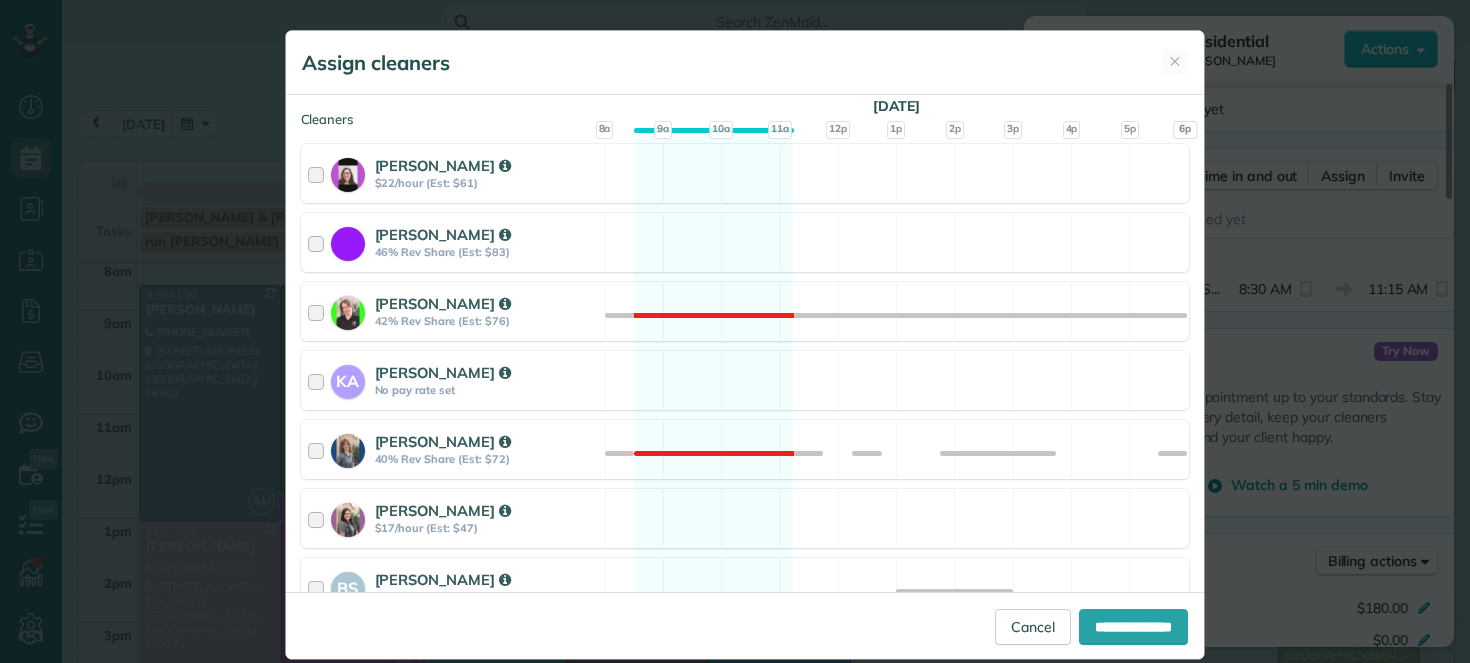 scroll, scrollTop: 672, scrollLeft: 0, axis: vertical 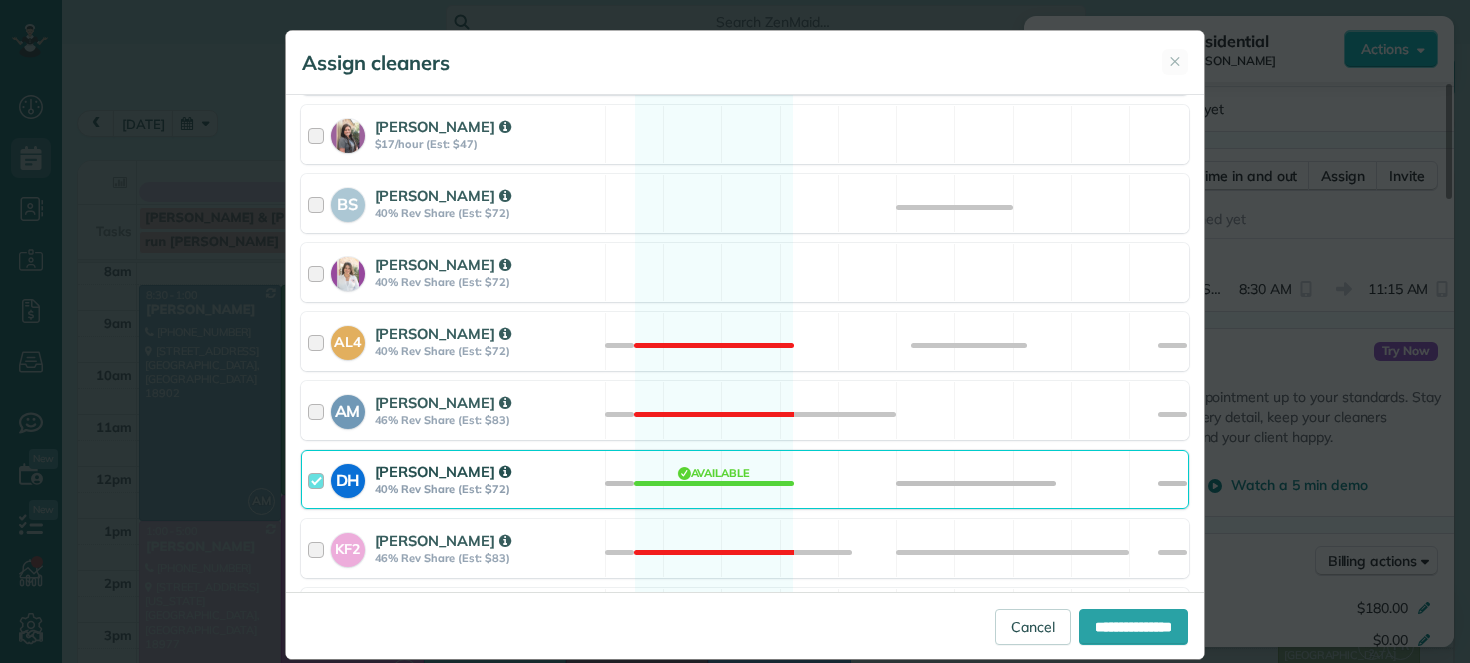 click at bounding box center (319, 479) 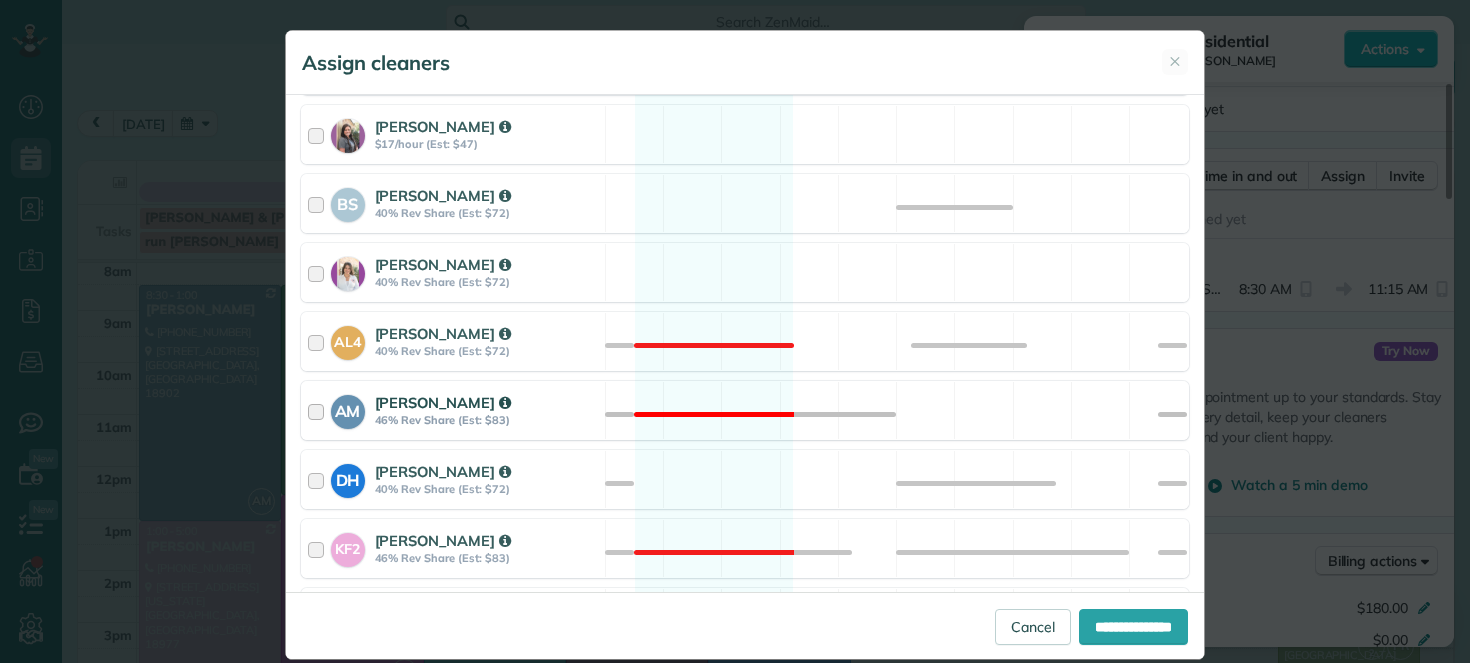 click at bounding box center [319, 410] 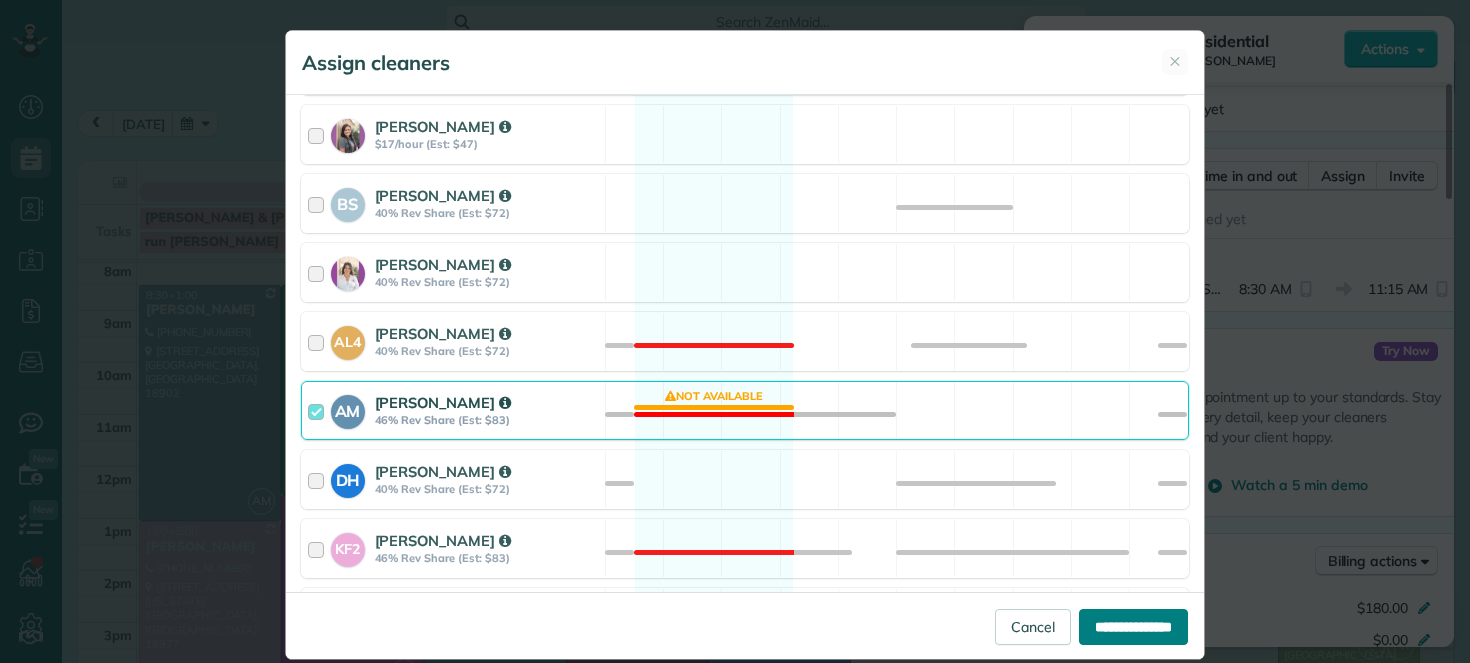 click on "**********" at bounding box center [1133, 627] 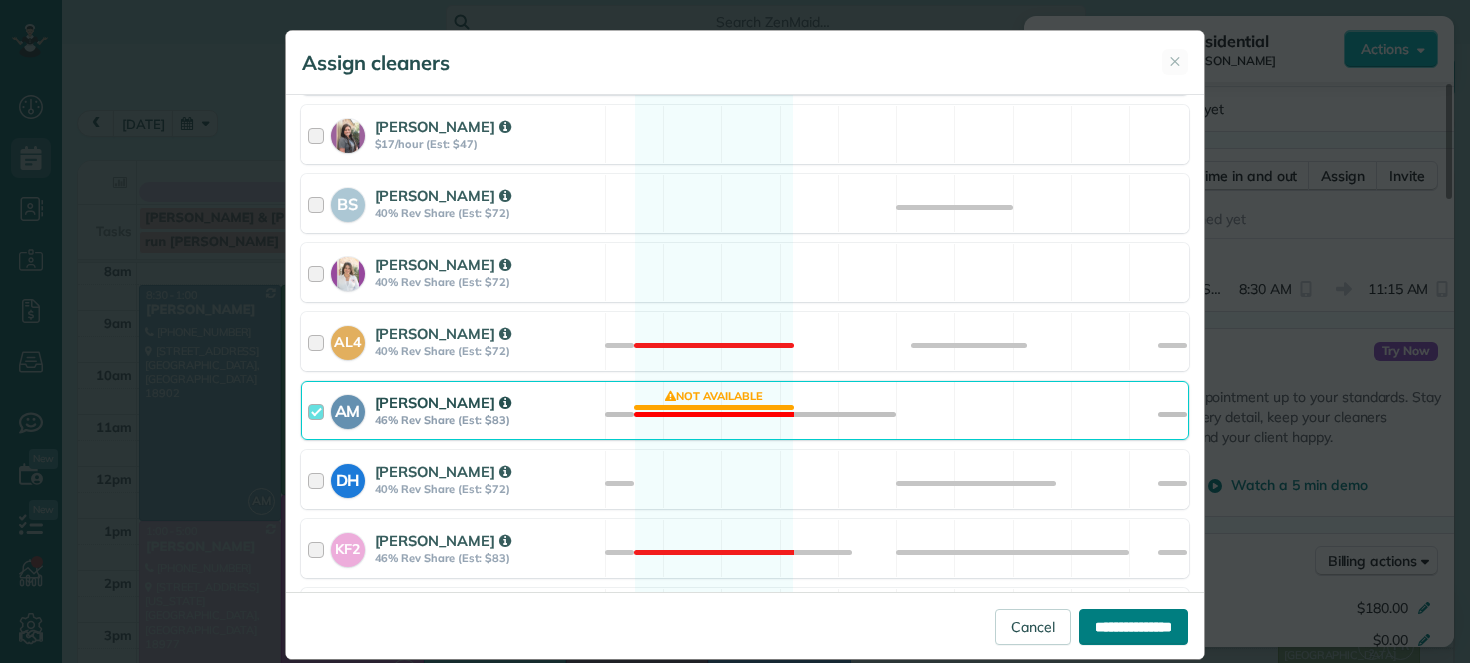 type on "**********" 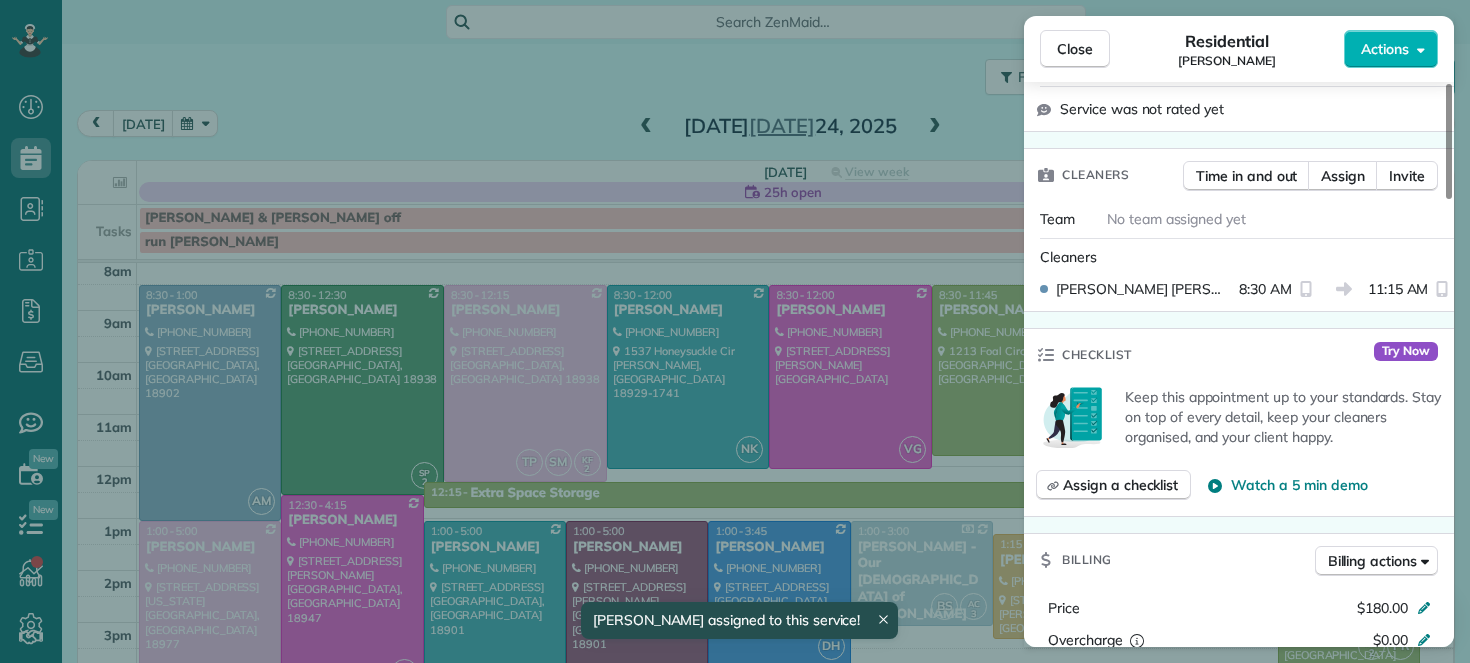 drag, startPoint x: 1061, startPoint y: 50, endPoint x: 105, endPoint y: 234, distance: 973.5461 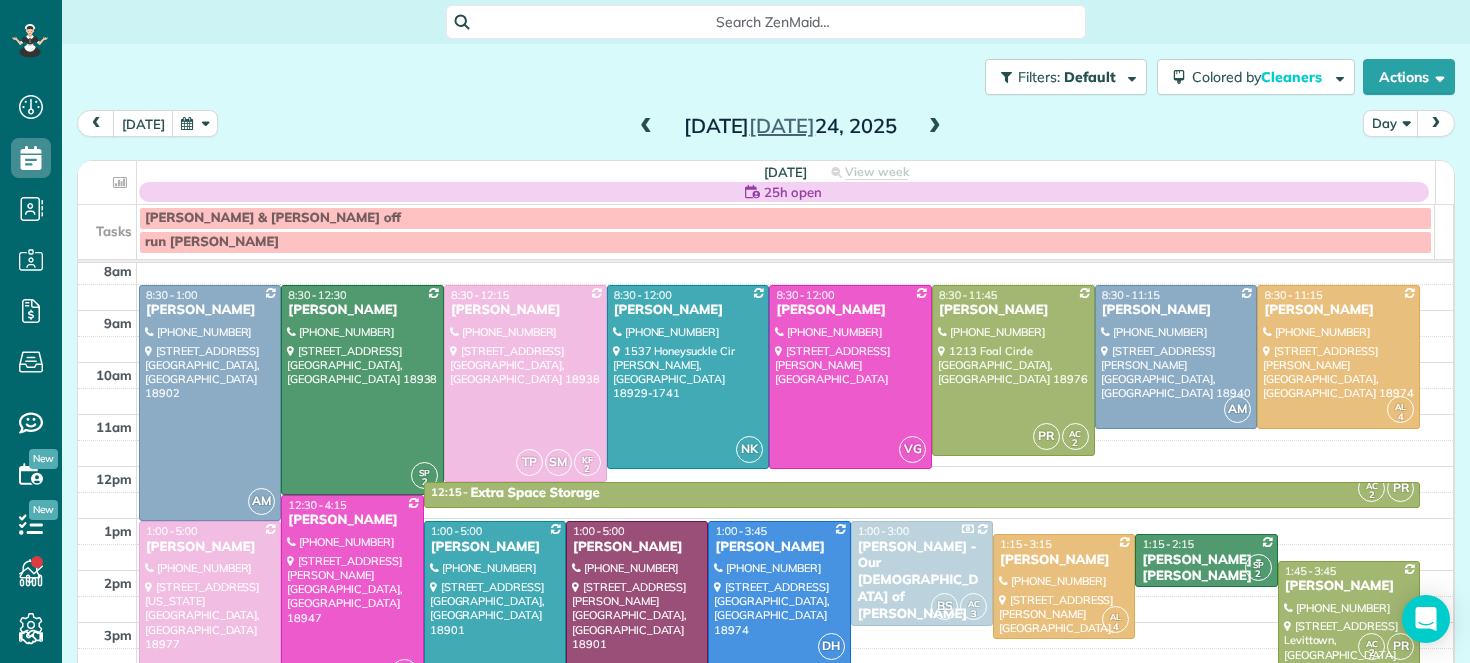 click at bounding box center [646, 127] 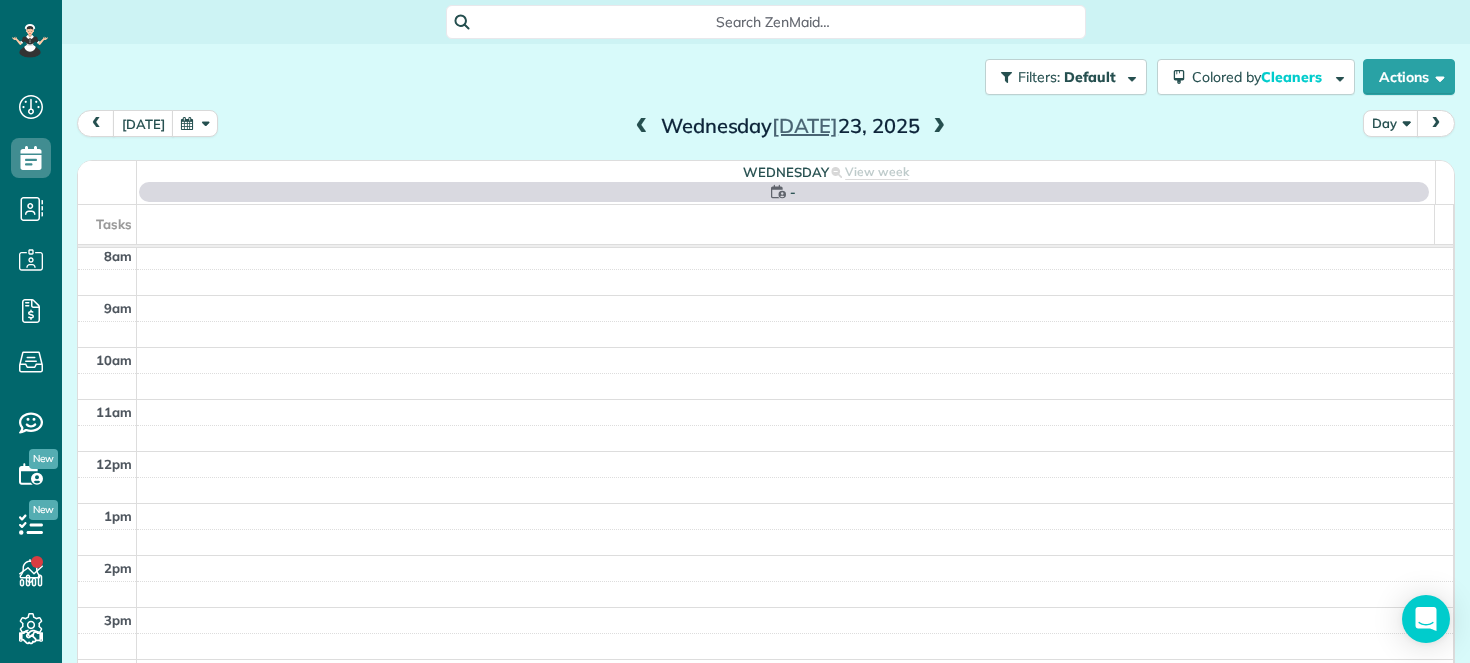 click at bounding box center [642, 127] 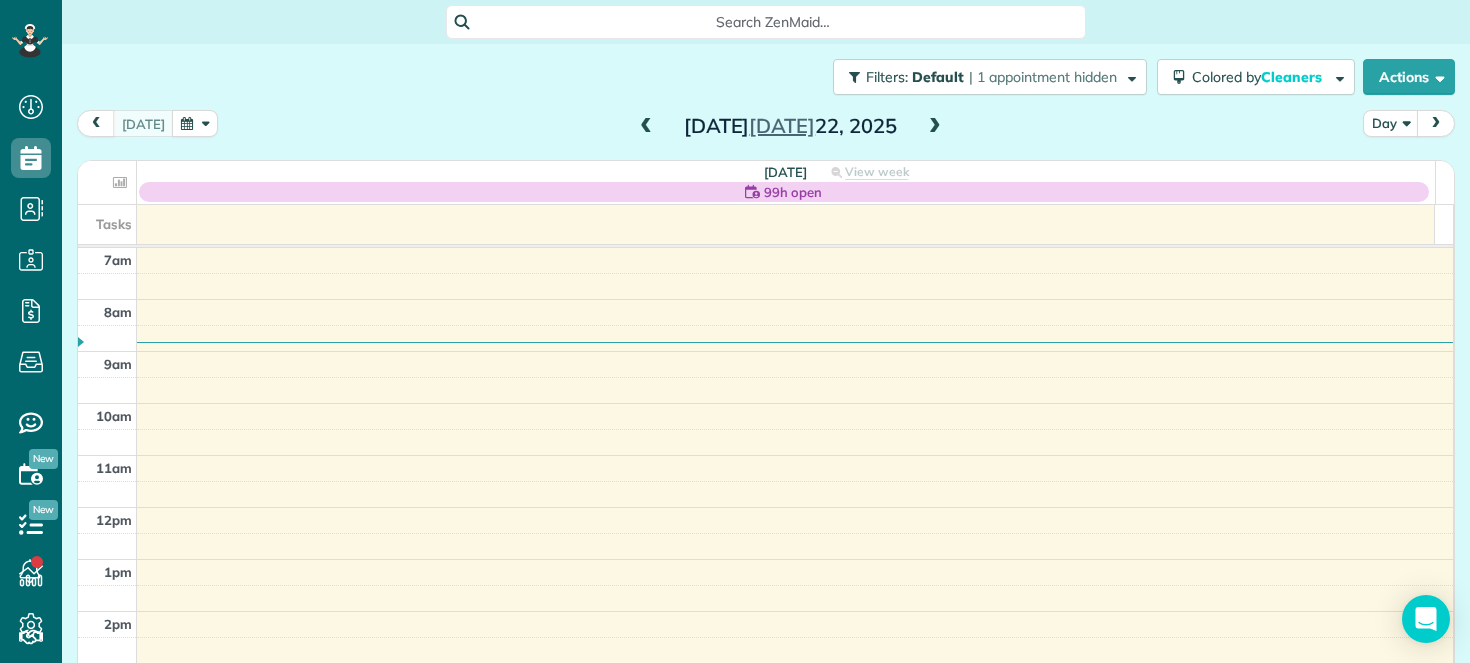 drag, startPoint x: 636, startPoint y: 120, endPoint x: 672, endPoint y: 123, distance: 36.124783 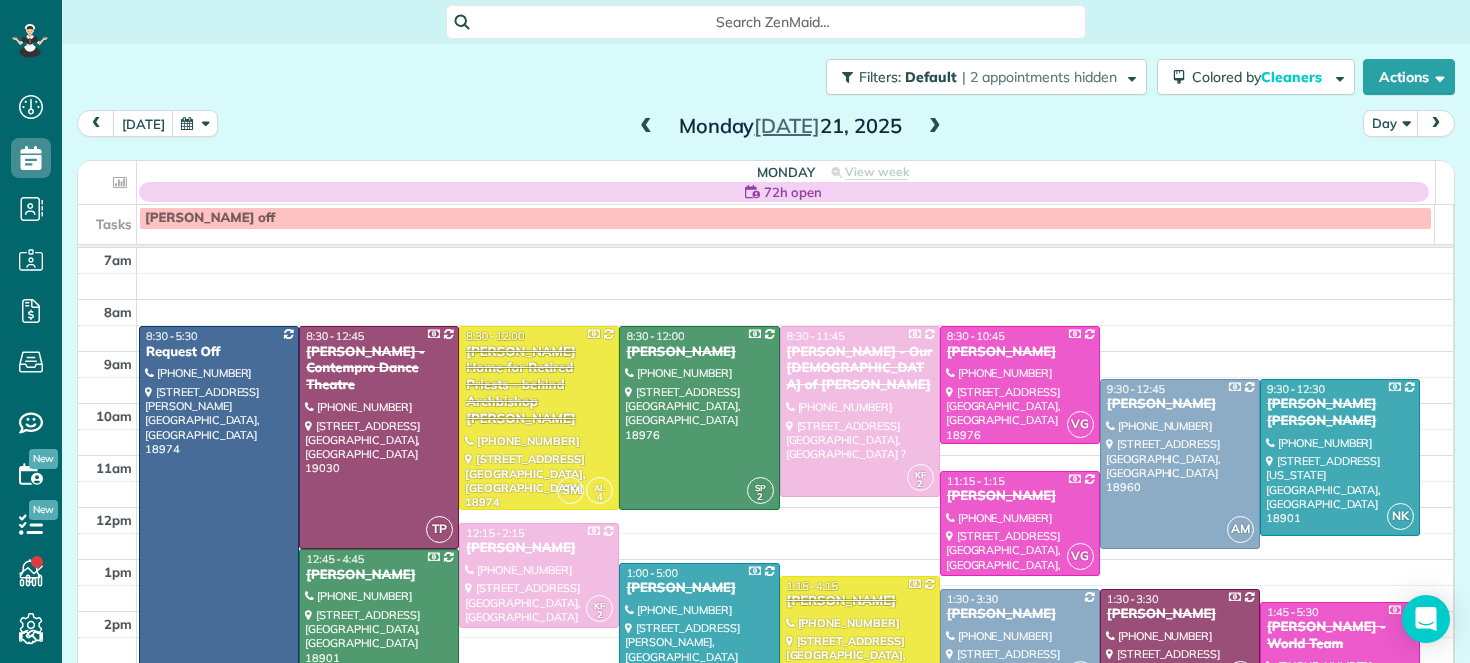click at bounding box center [935, 127] 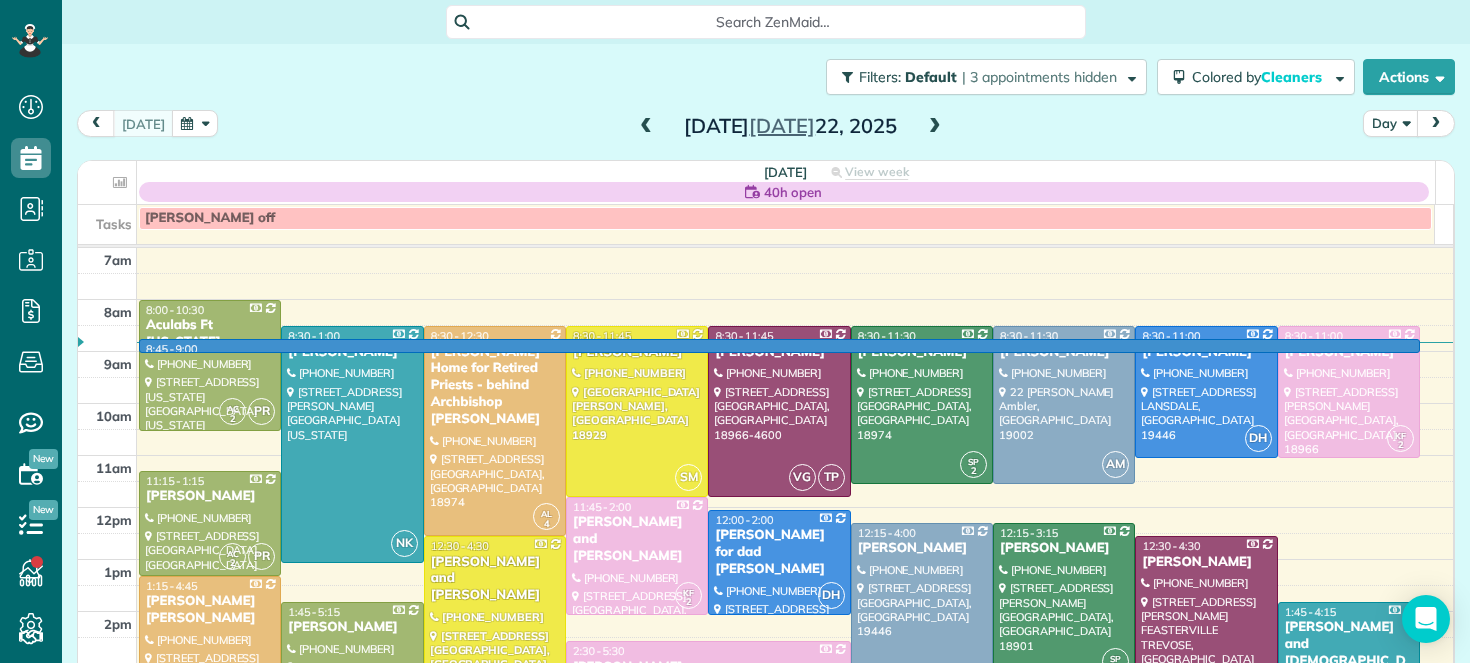 click on "8:45 - 9:00 AC 2 PR 8:00 - 10:30 Aculabs Ft Washington (732) 719-2204 425 Delaware Drive Fort Washington, PA 19034 NK 8:30 - 1:00 Timothy Creelman (215) 806-5662 509 Hartranft Ave. Fort Washington, PA 19034 AL 4 8:30 - 12:30 Regina Coeli Home for Retired Priests - behind Archbishop Wood (610) 586-8535 685 York Road Warminster, PA 18974 SM 8:30 - 11:45 Rachel Reznick (412) 335-9425 1484 Sweetbriar Drive Jamison, PA 18929 VG TP 8:30 - 11:45 Amanda Harris (909) 747-5915 1465 Buck Hill Dr Southampton, PA 18966-4600 SP 2 8:30 - 11:30 Megan Coonelly (267) 586-3732 425 Tall Oaks Drive Warminster, PA 18974 AM 8:30 - 11:30 Alex Zega (610) 513-5361 22 Detweiler Ln Ambler, PA 19002 DH 8:30 - 11:00 Cynthia Lyon (215) 431-5666 1016 STATION SQUARE BLVD LANSDALE, PA 19446 KF 2 8:30 - 11:00 Taylor McKenna (215) 882-2714 1132 Strathmann Drive Southampton, PA 18966 AC 2 PR 11:15 - 1:15 Nick Carney (609) 970-2909 728 Edge Hill Road Glenside, PA 19038 KF 2 11:45 - 2:00 Martin and Lynne Blum (267) 626-6851 205 Red Maple Court DH" at bounding box center [795, 248] 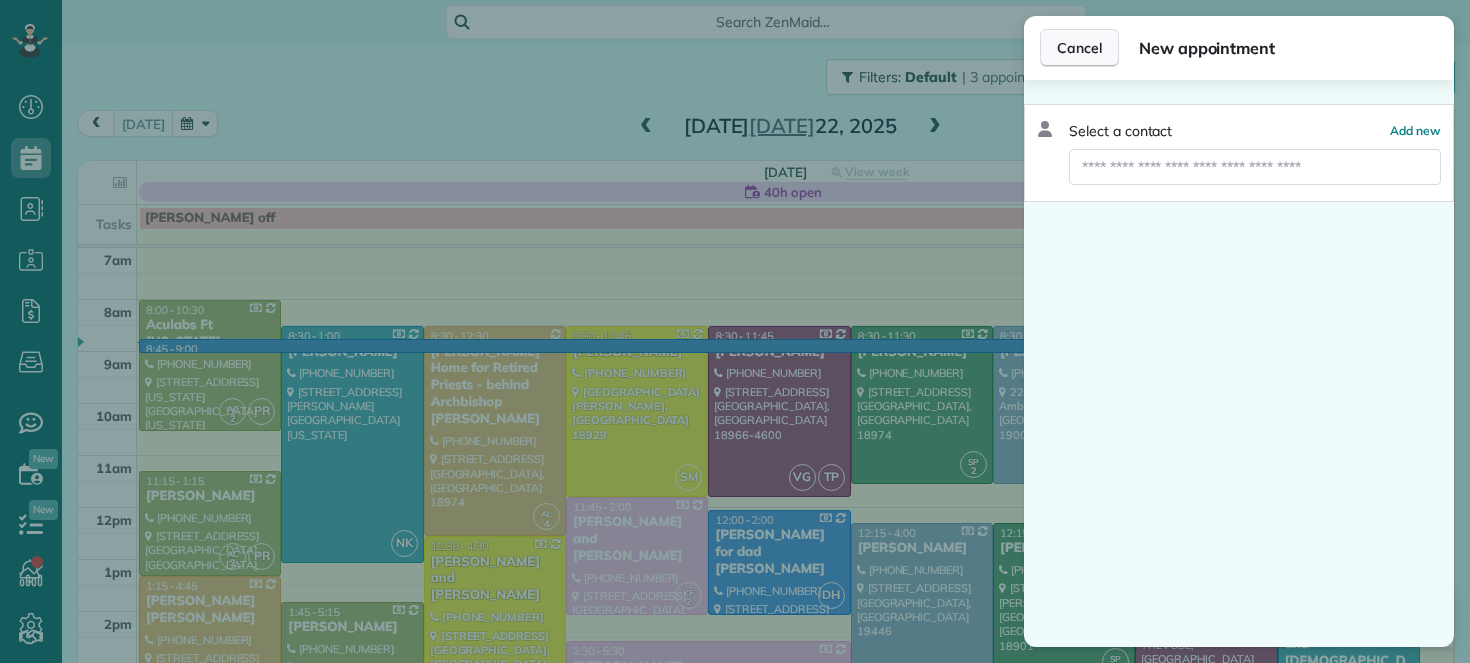 click on "Cancel" at bounding box center (1079, 48) 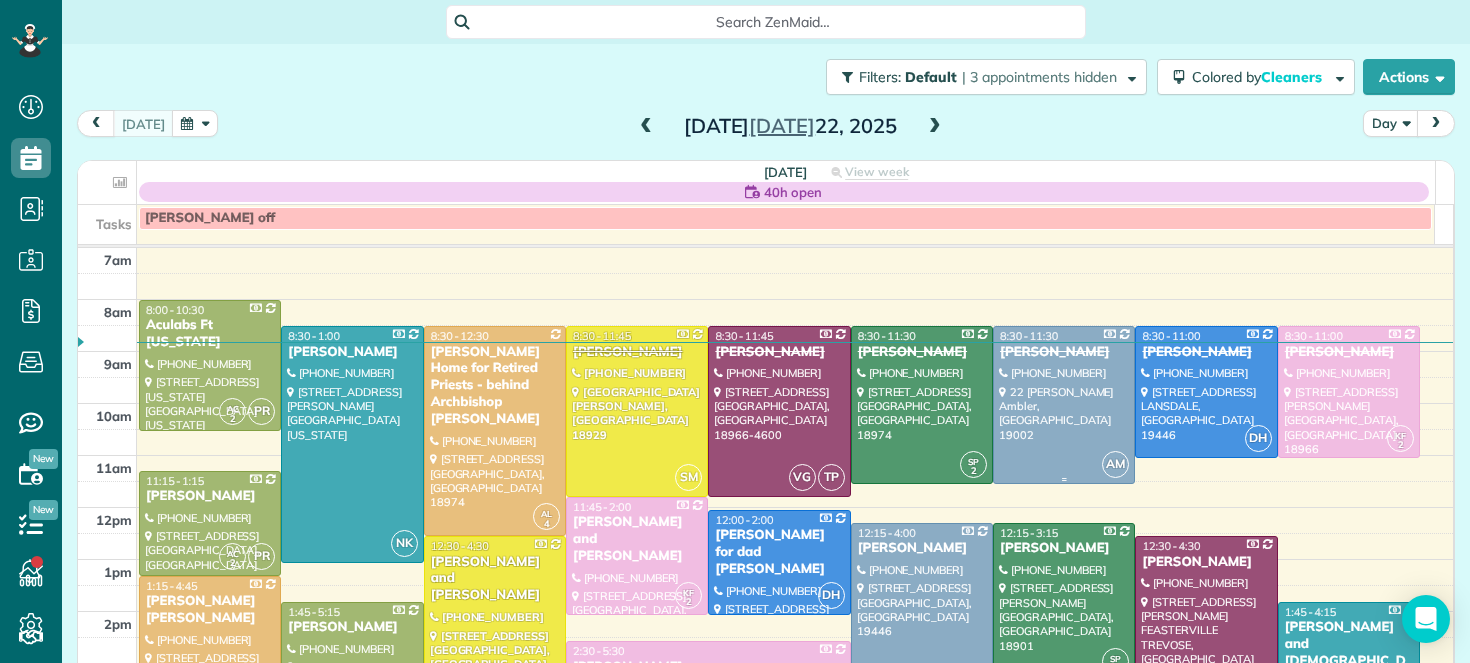 click on "Alex Zega" at bounding box center (1064, 352) 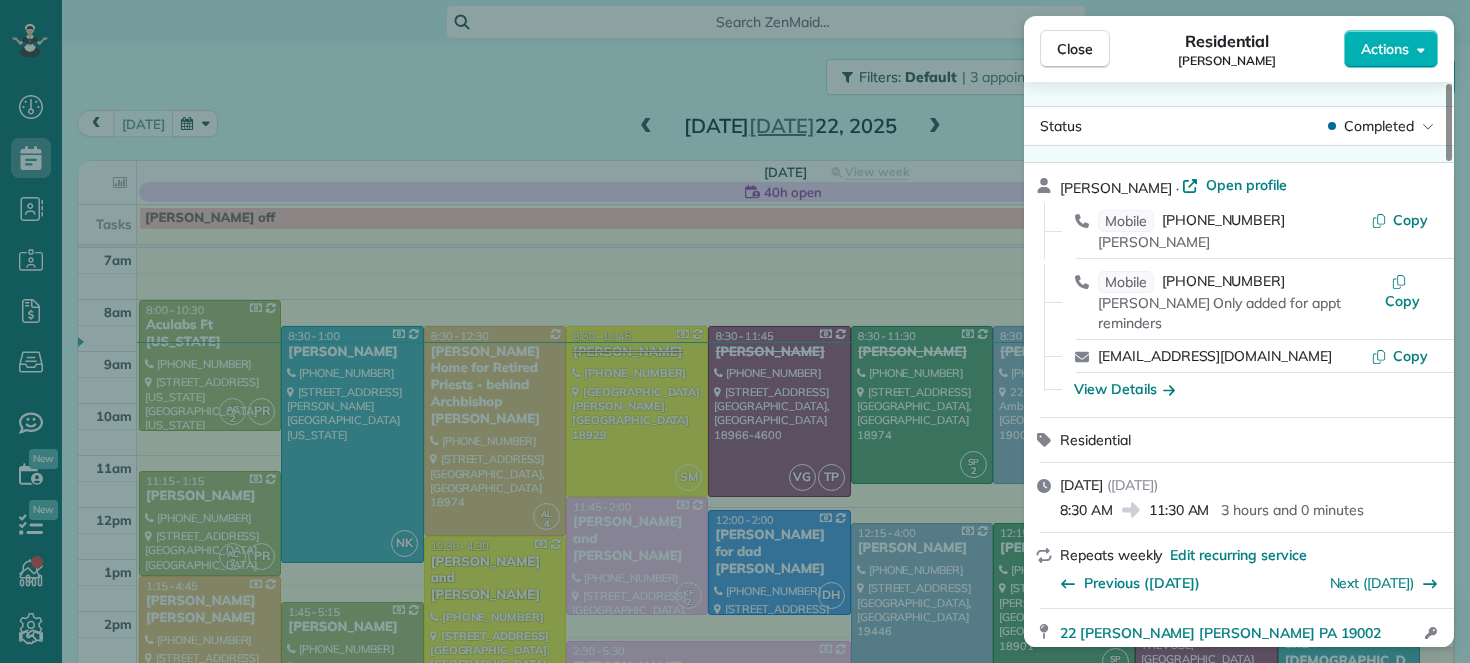 scroll, scrollTop: 0, scrollLeft: 0, axis: both 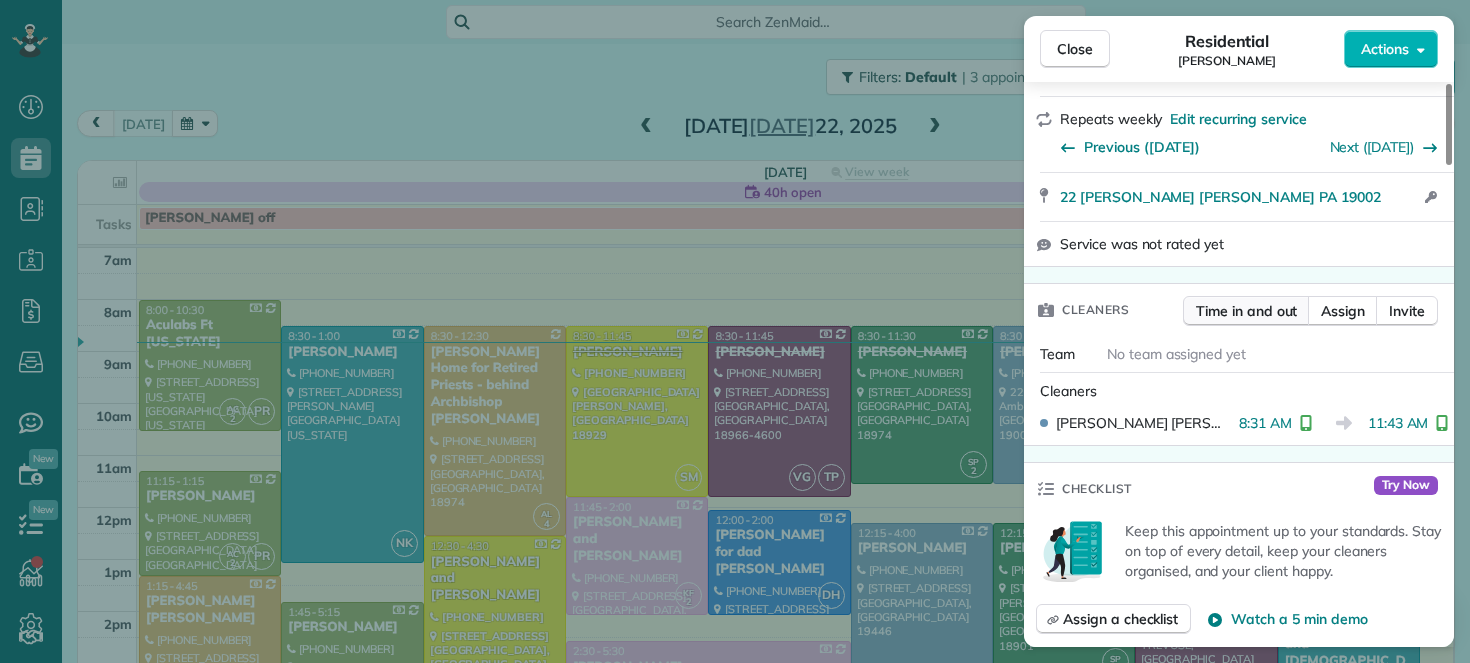 click on "Time in and out" at bounding box center [1246, 311] 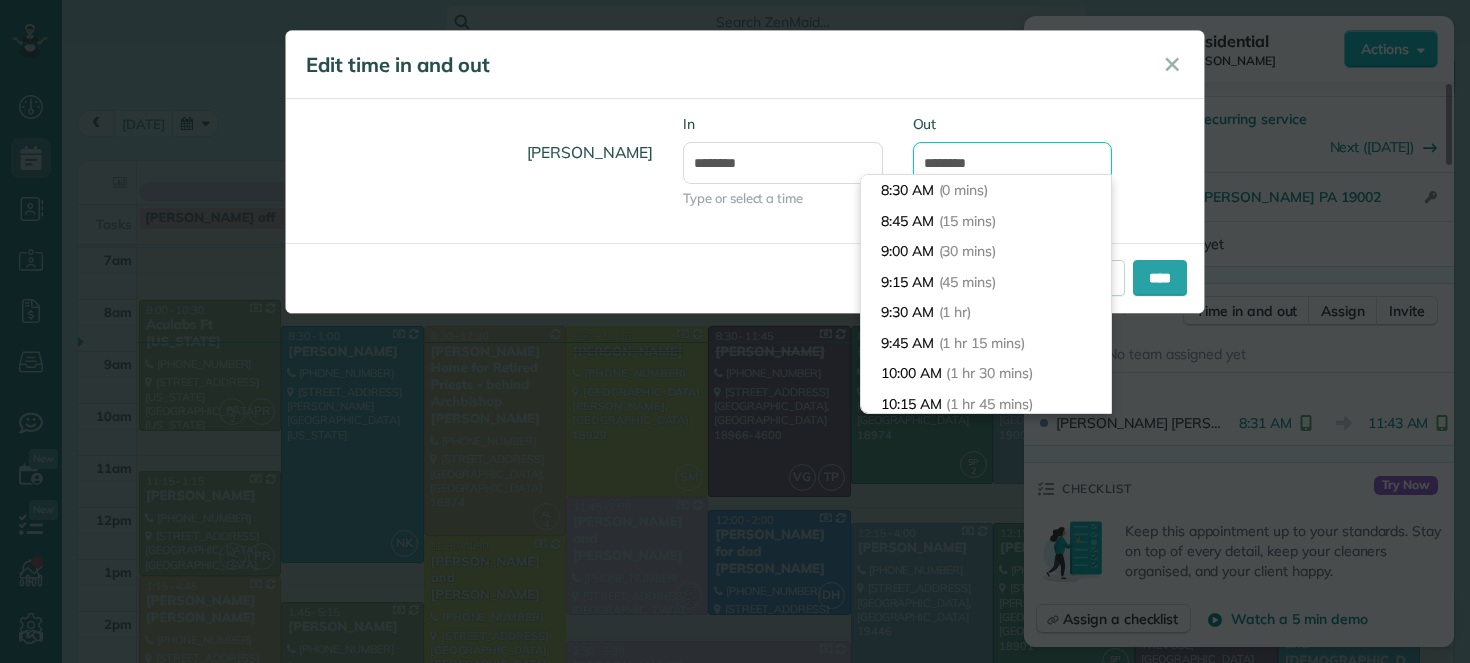 drag, startPoint x: 961, startPoint y: 164, endPoint x: 981, endPoint y: 192, distance: 34.4093 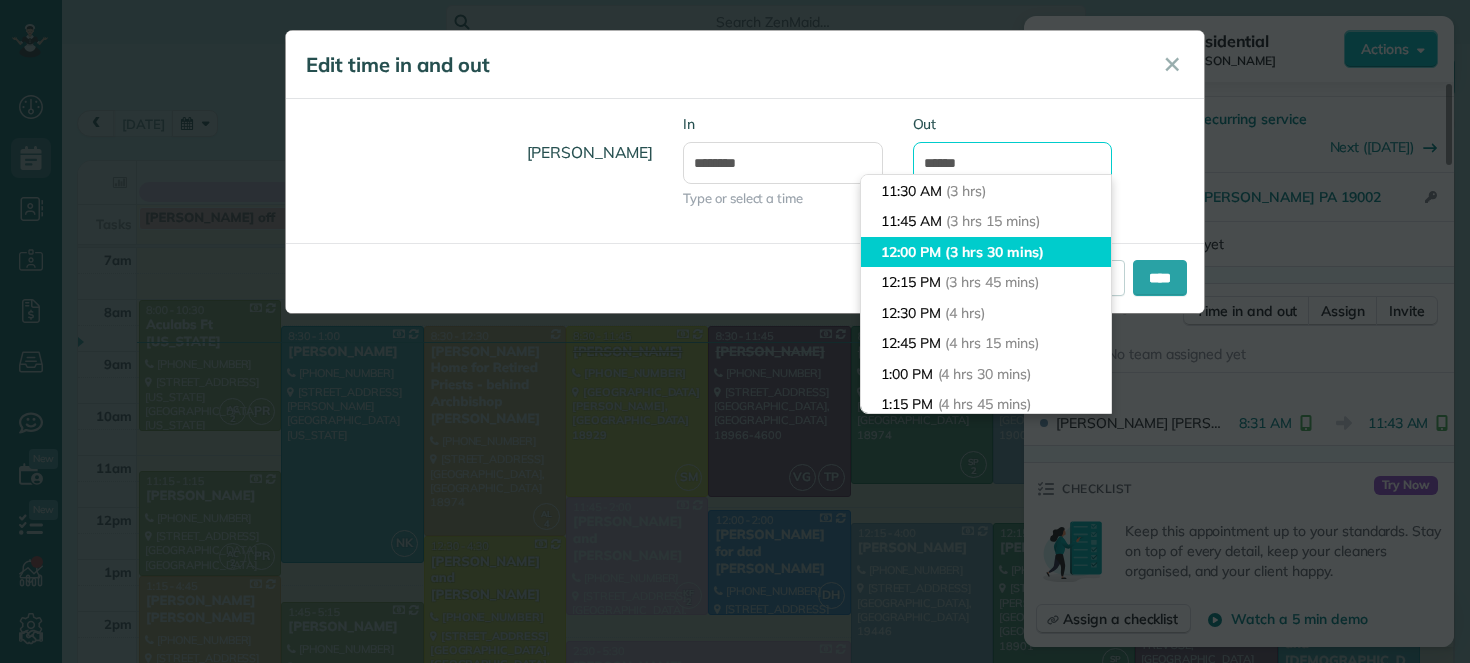 scroll, scrollTop: 275, scrollLeft: 0, axis: vertical 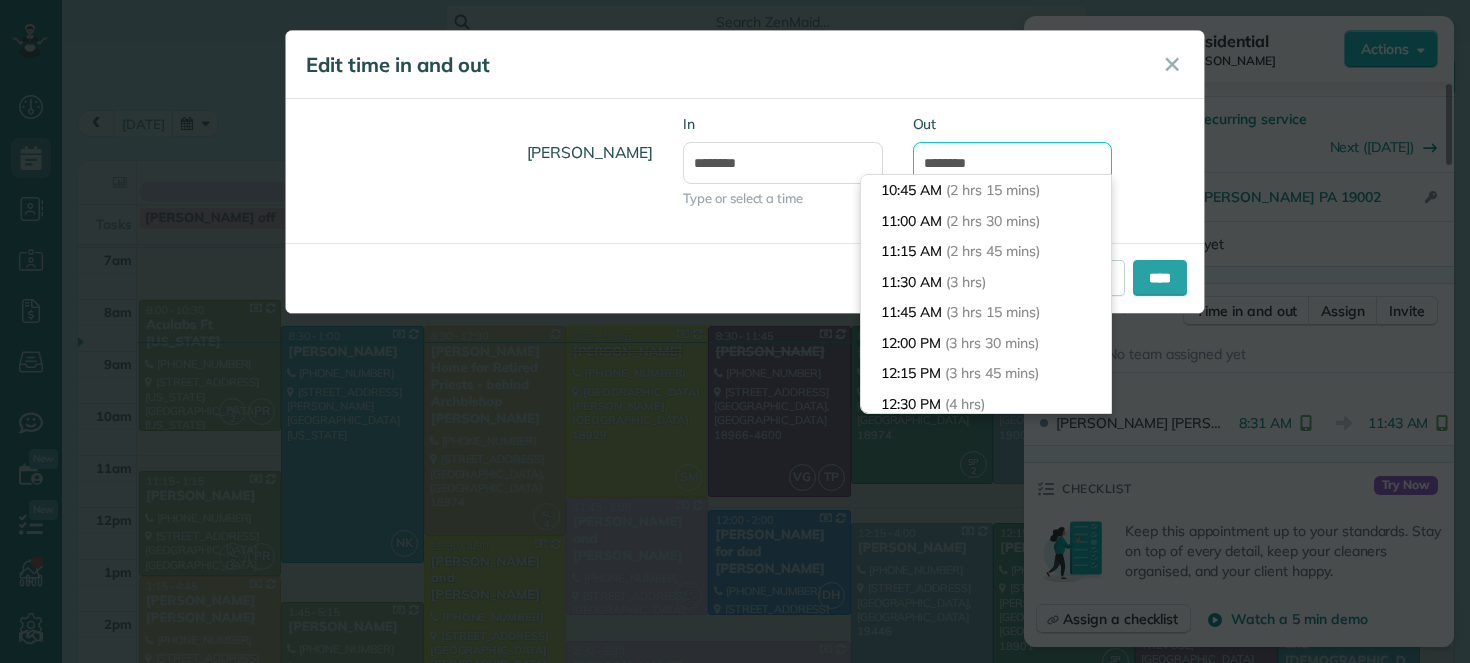 type on "********" 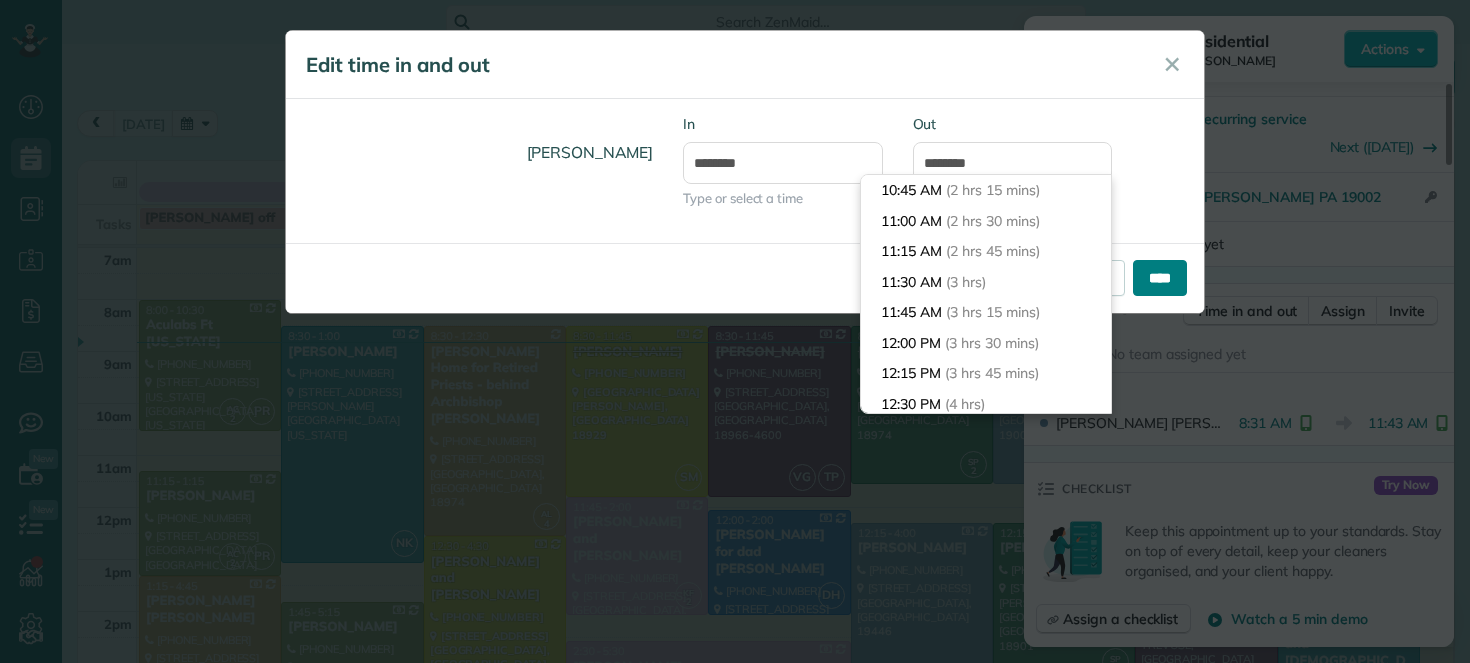 click on "****" at bounding box center [1160, 278] 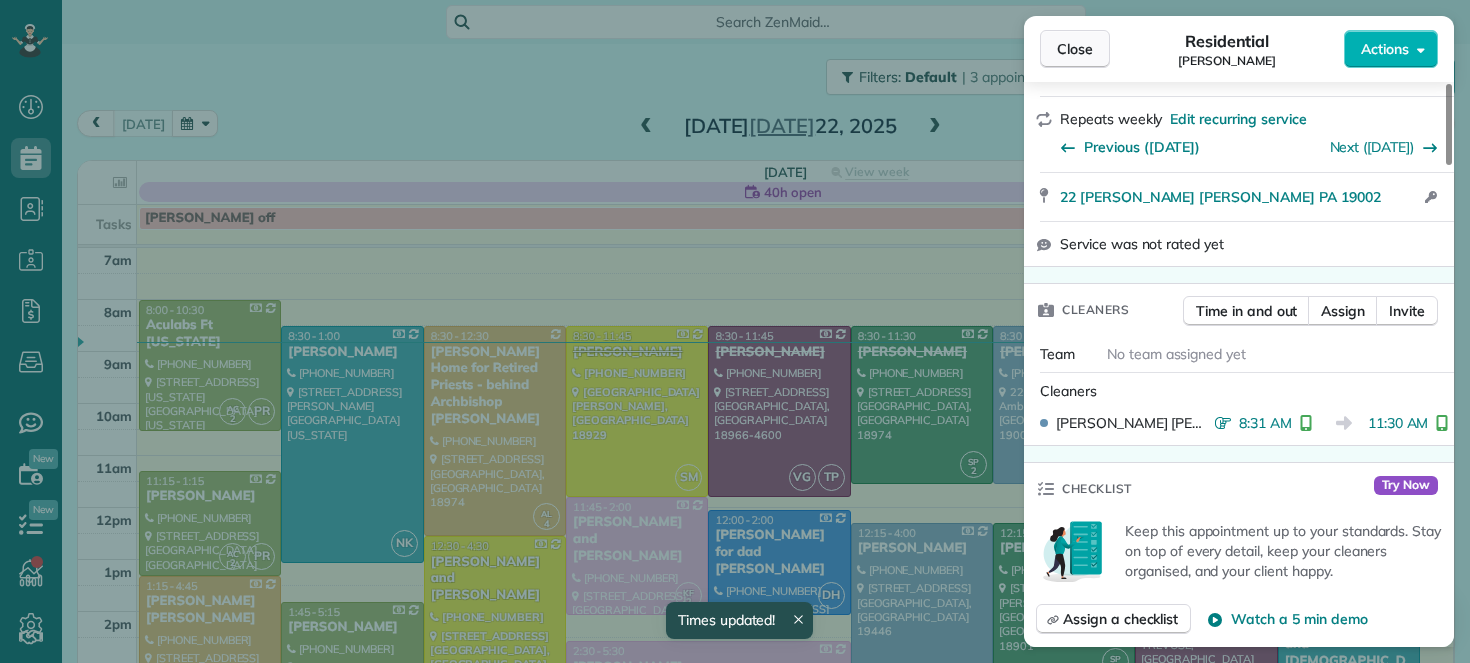click on "Close" at bounding box center (1075, 49) 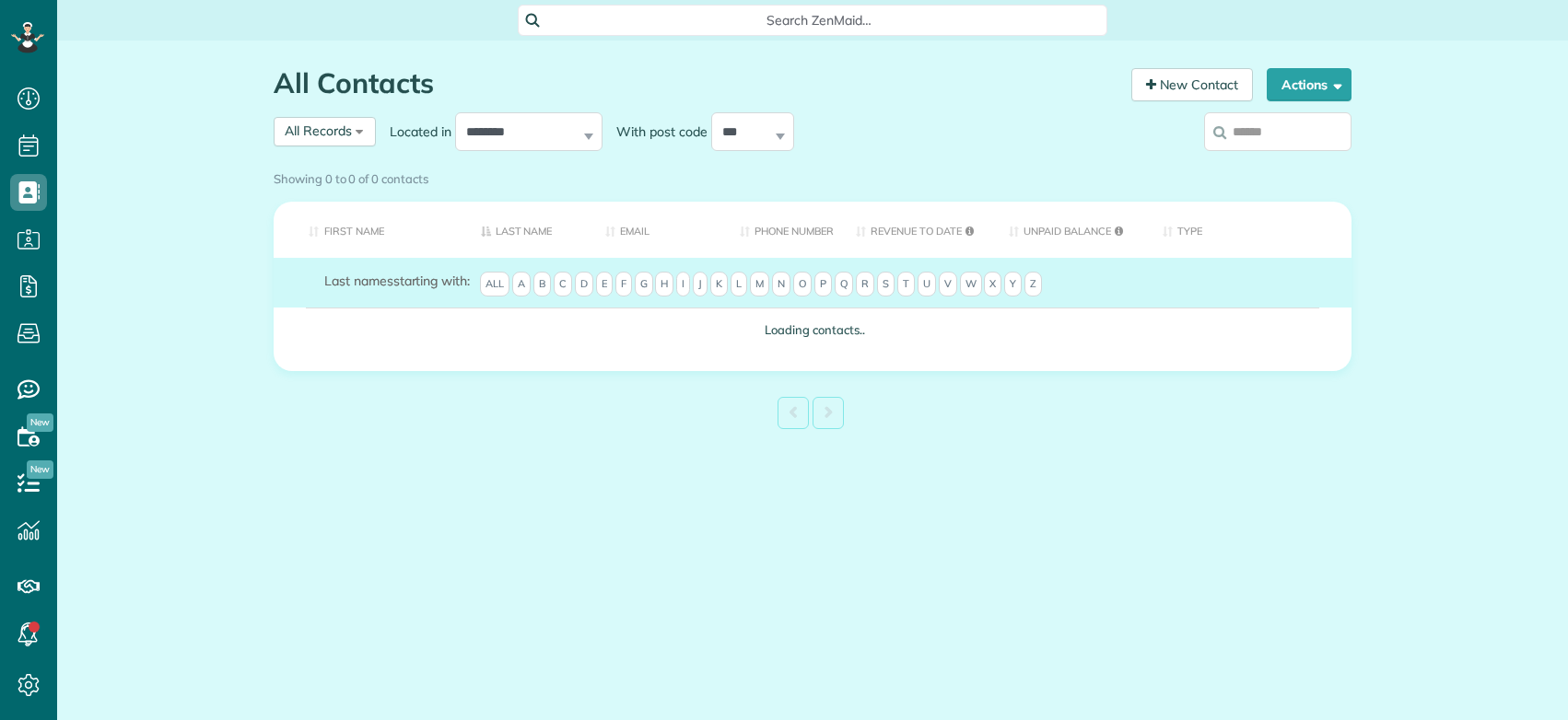 scroll, scrollTop: 0, scrollLeft: 0, axis: both 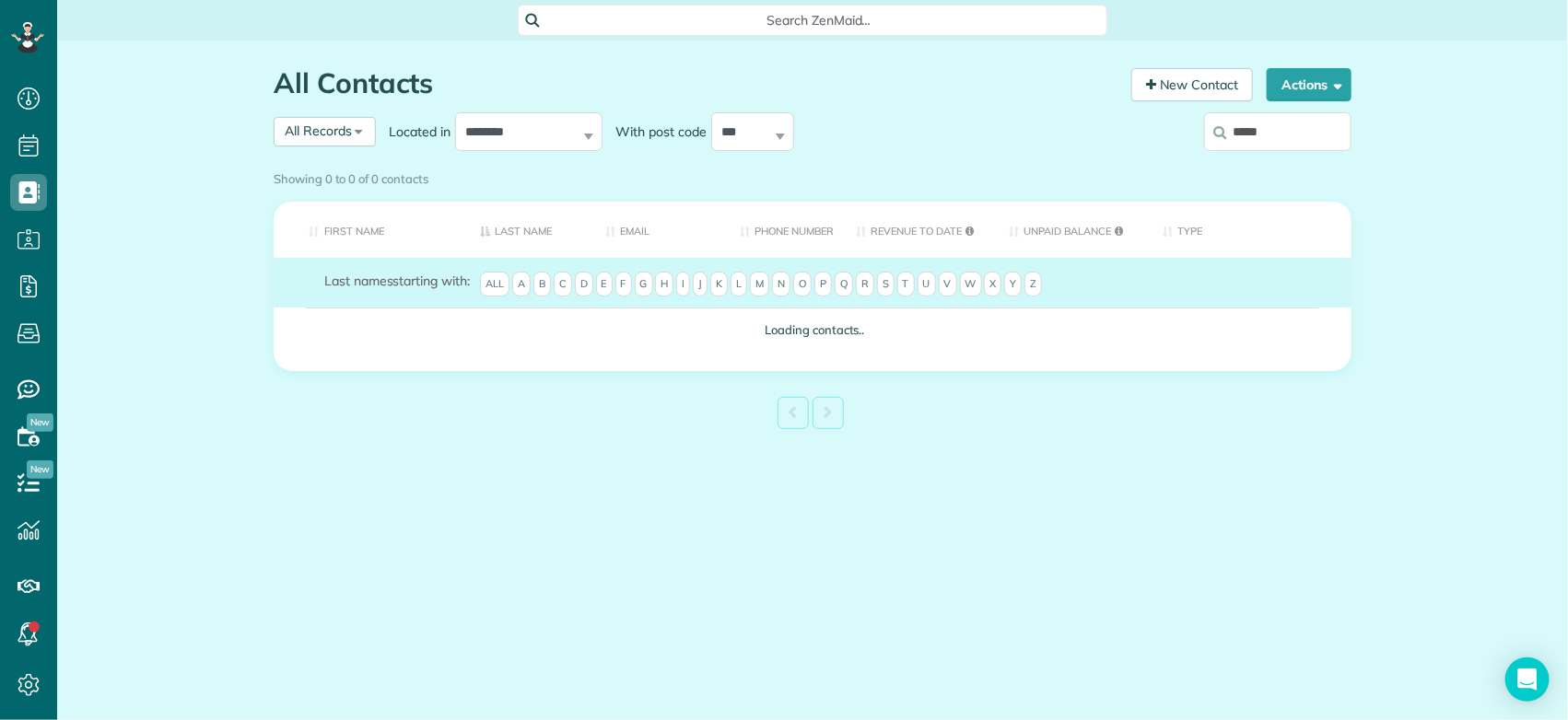 type on "*****" 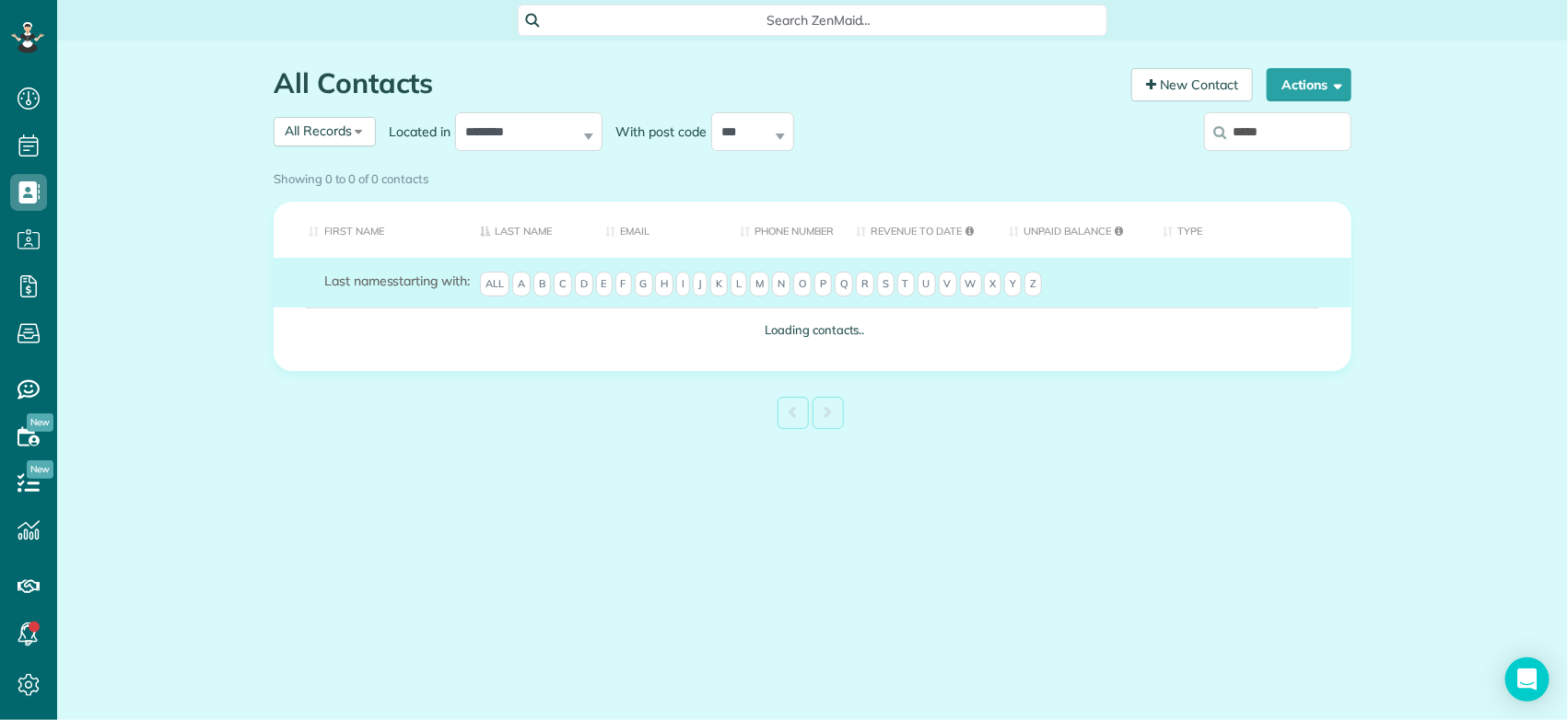 click on "Showing 0 to 0 of 0 contacts Search:
First Name Last Name Email Phone number Revenue to Date Unpaid Balance Type
Last names  starting with:
All
A
B
C
D
E
F
G
H
I
J
K
L
M
N
O
P
Q
R
S
T
U
V
W
X
Y
Z
Loading contacts..
Showing 0 to 0 of 0 contacts" at bounding box center [813, 299] 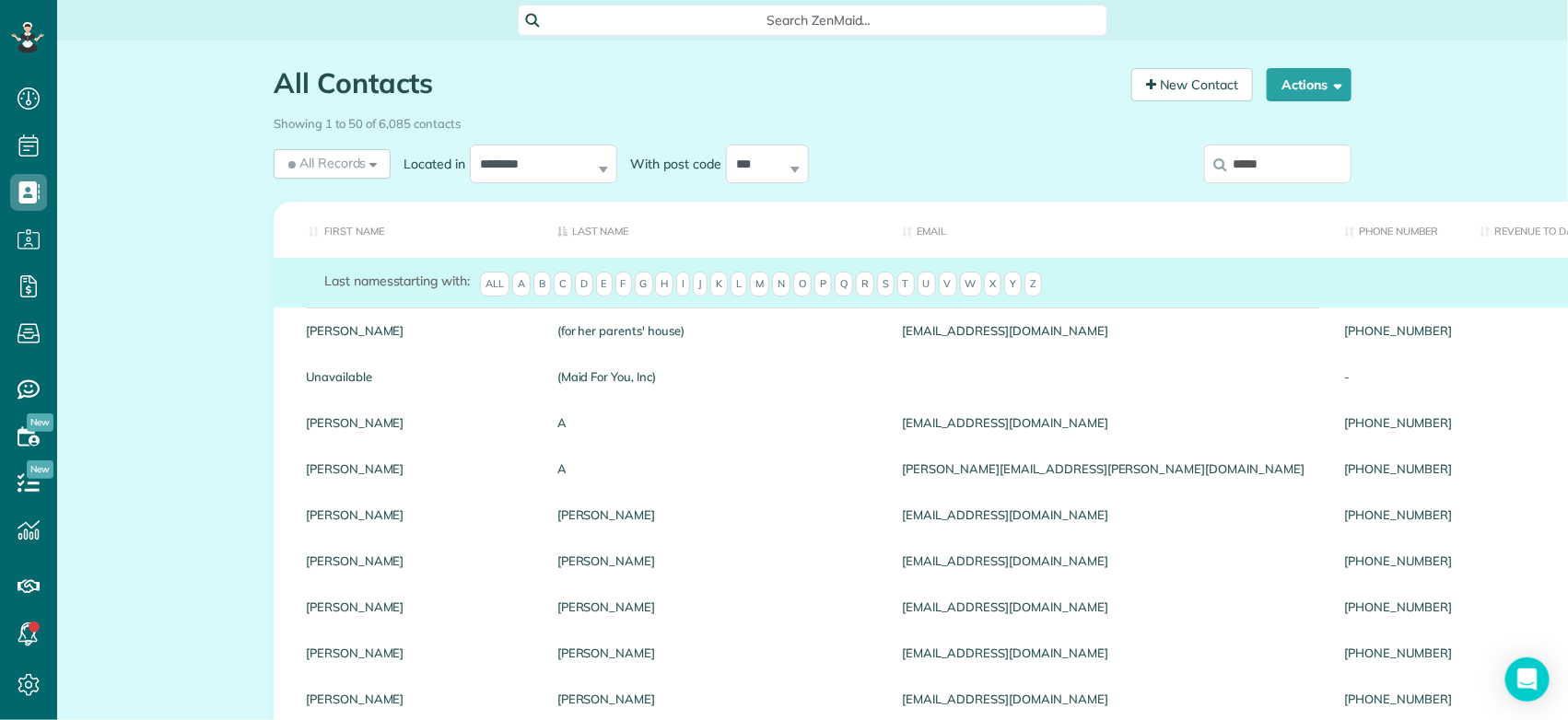 click on "*****" at bounding box center [1278, 164] 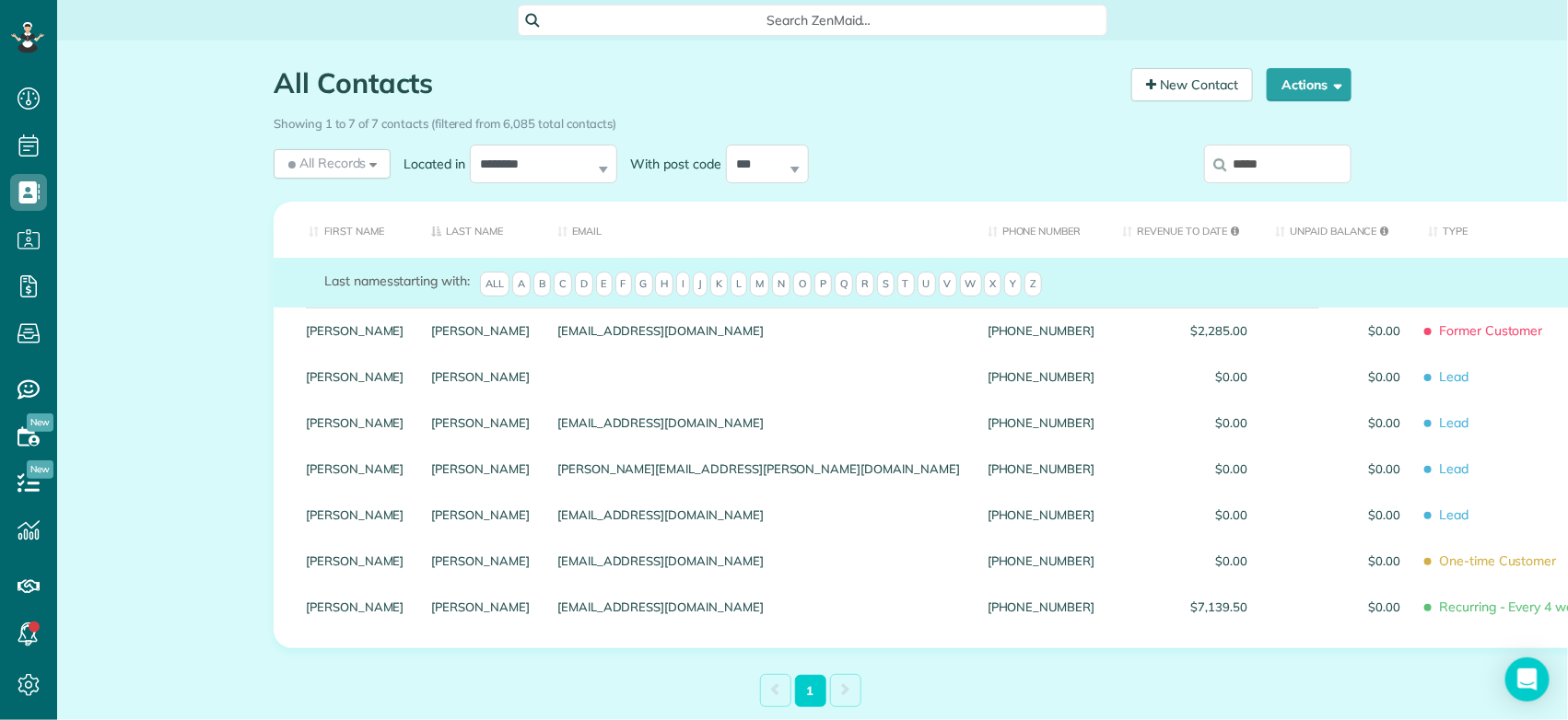 drag, startPoint x: 1271, startPoint y: 162, endPoint x: 1209, endPoint y: 168, distance: 62.289646 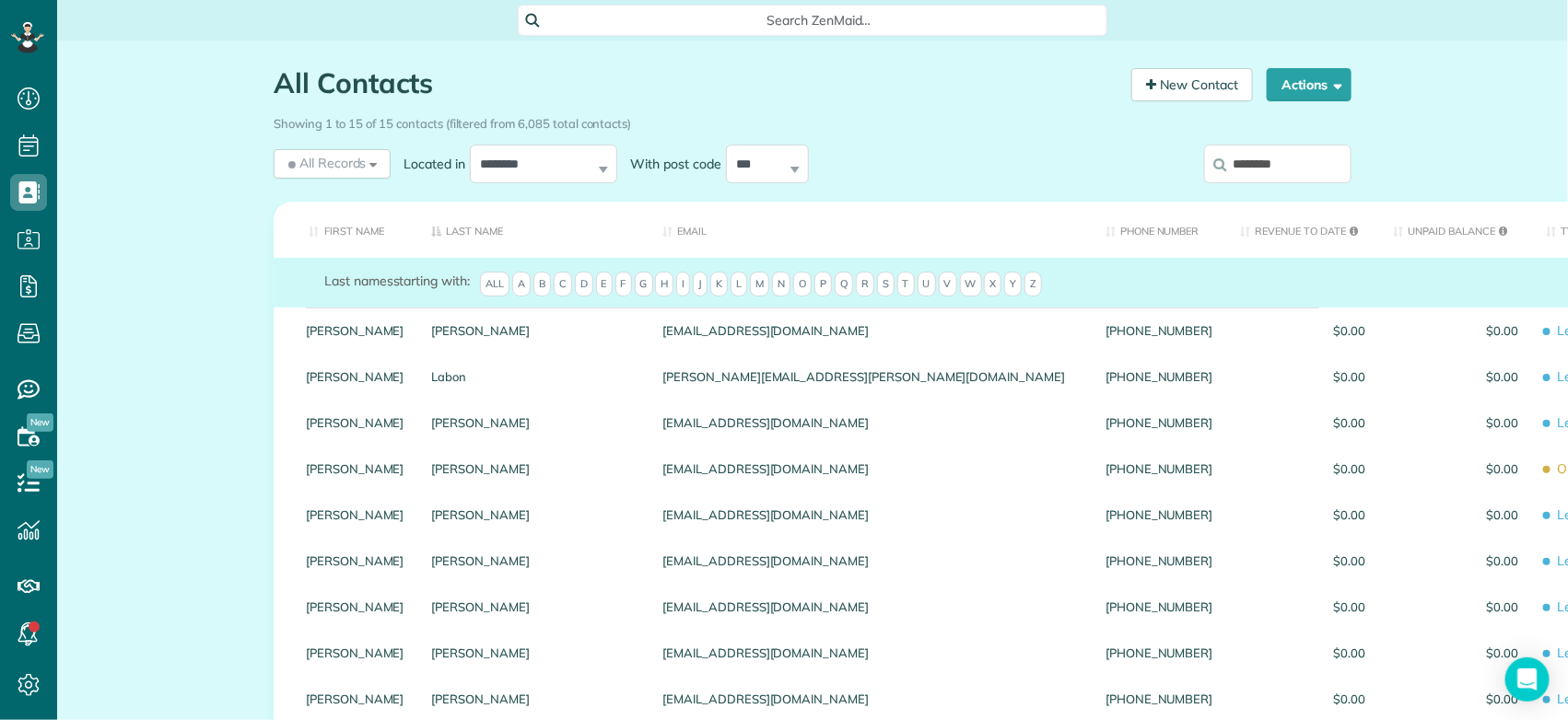 scroll, scrollTop: 411, scrollLeft: 0, axis: vertical 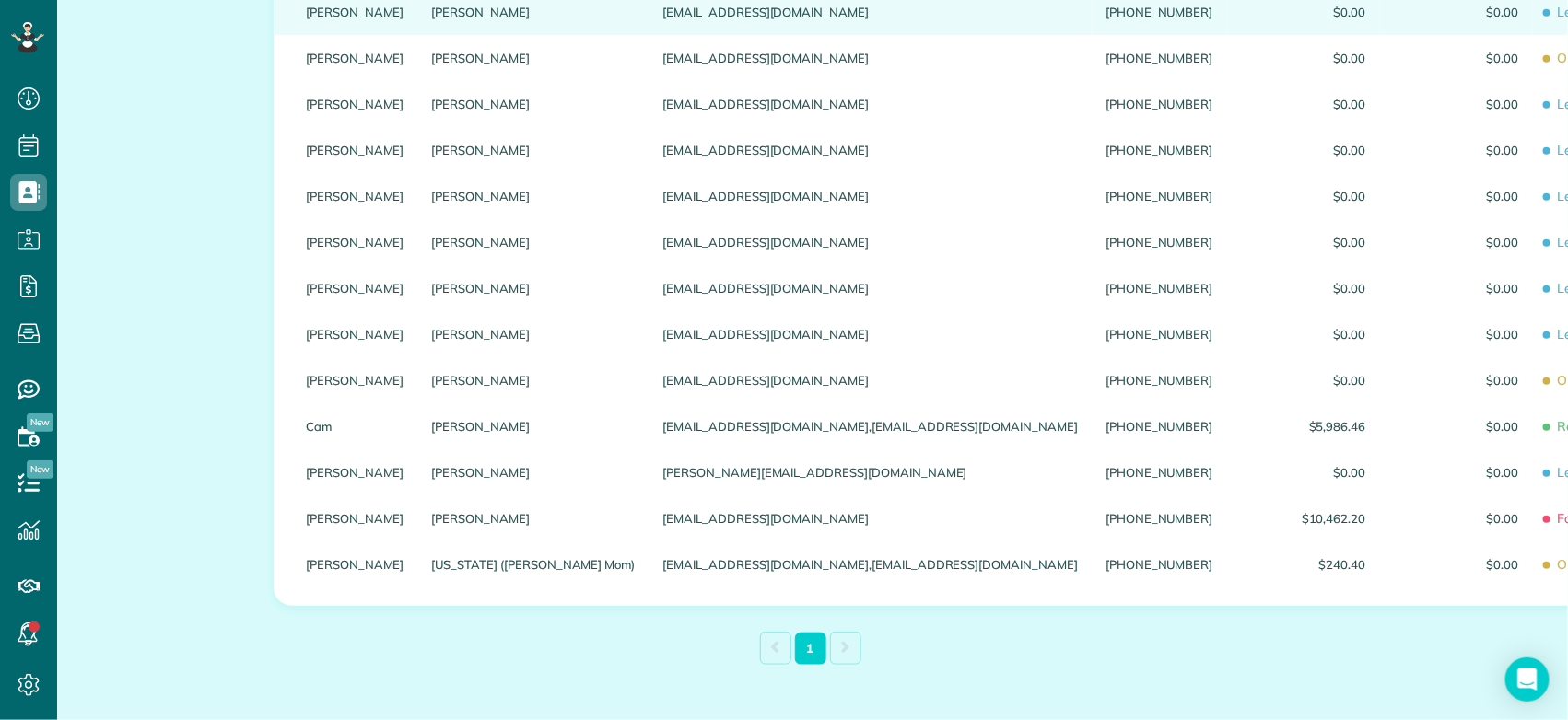 type on "********" 